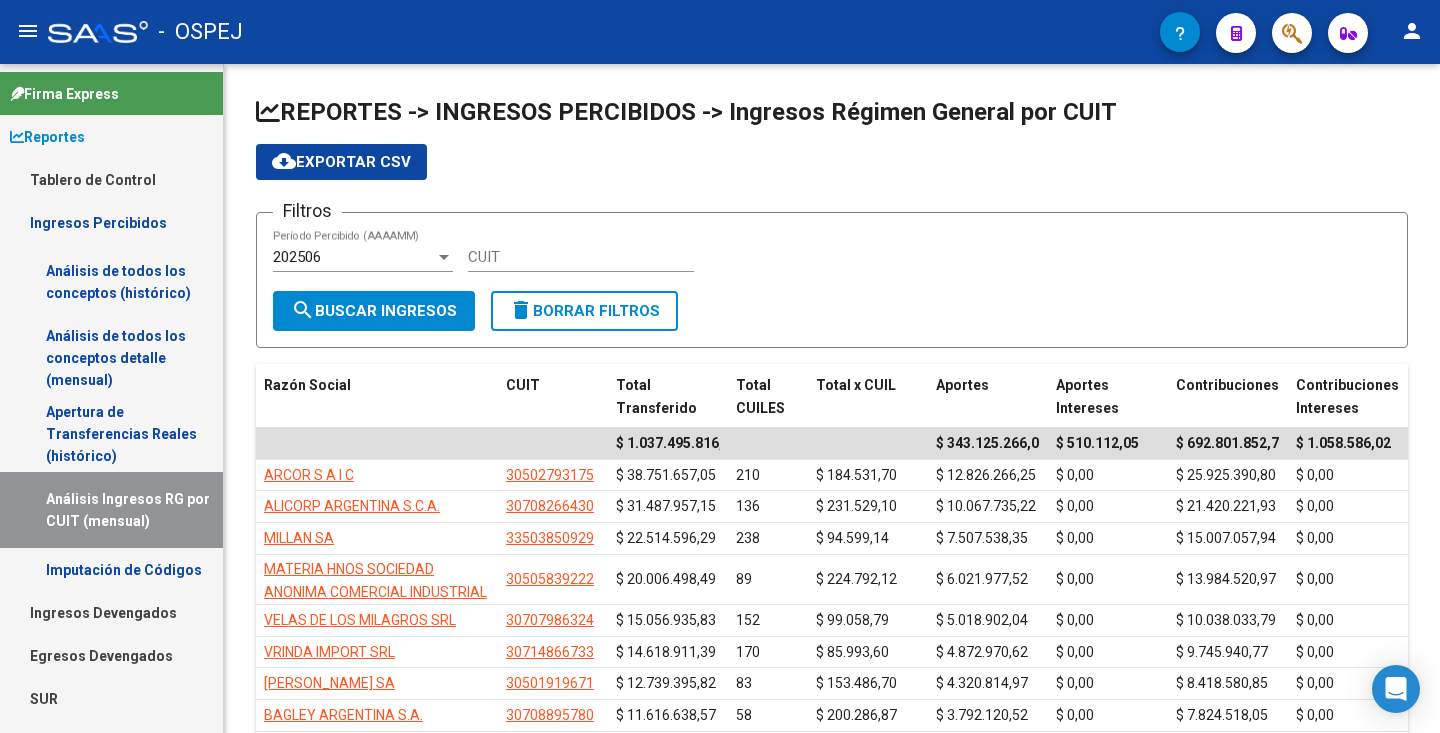 scroll, scrollTop: 0, scrollLeft: 0, axis: both 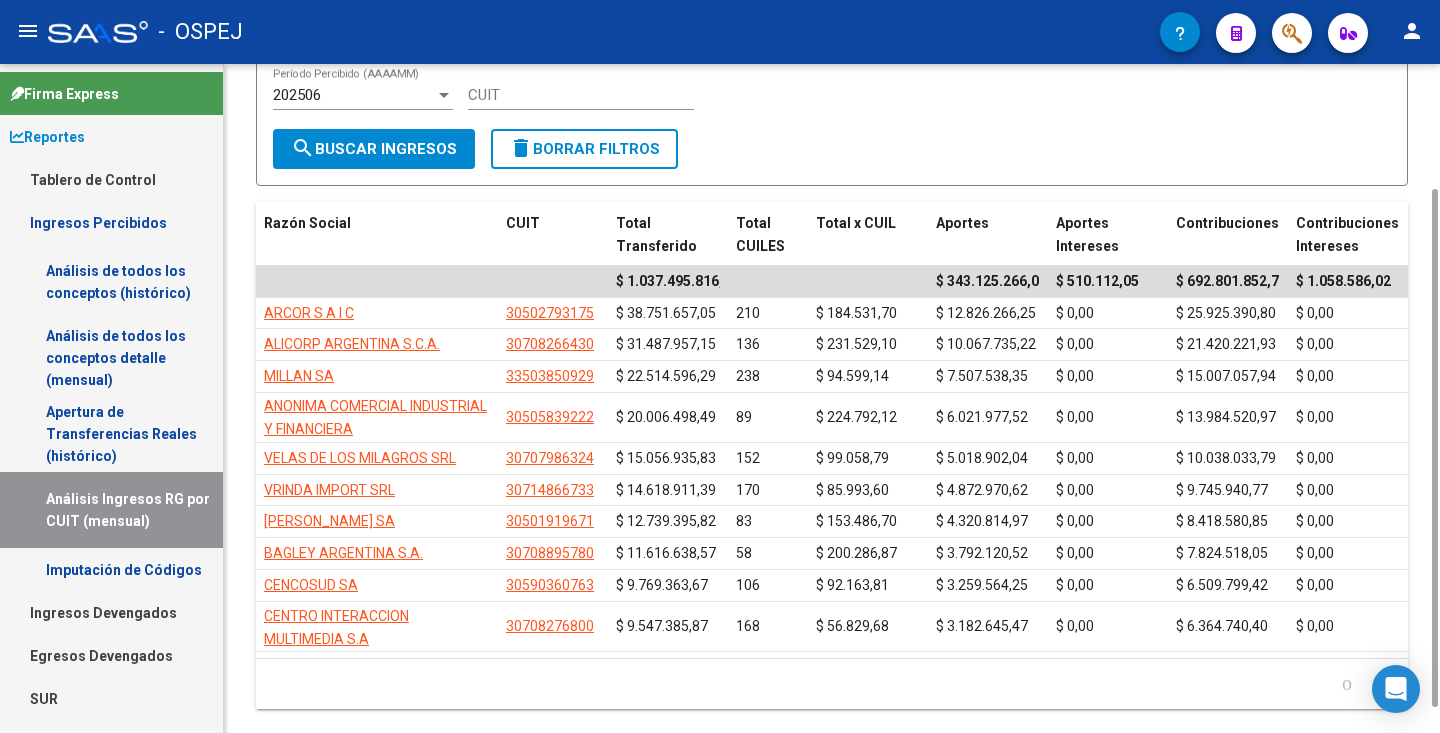 click on "202506  Período Percibido (AAAAMM)" 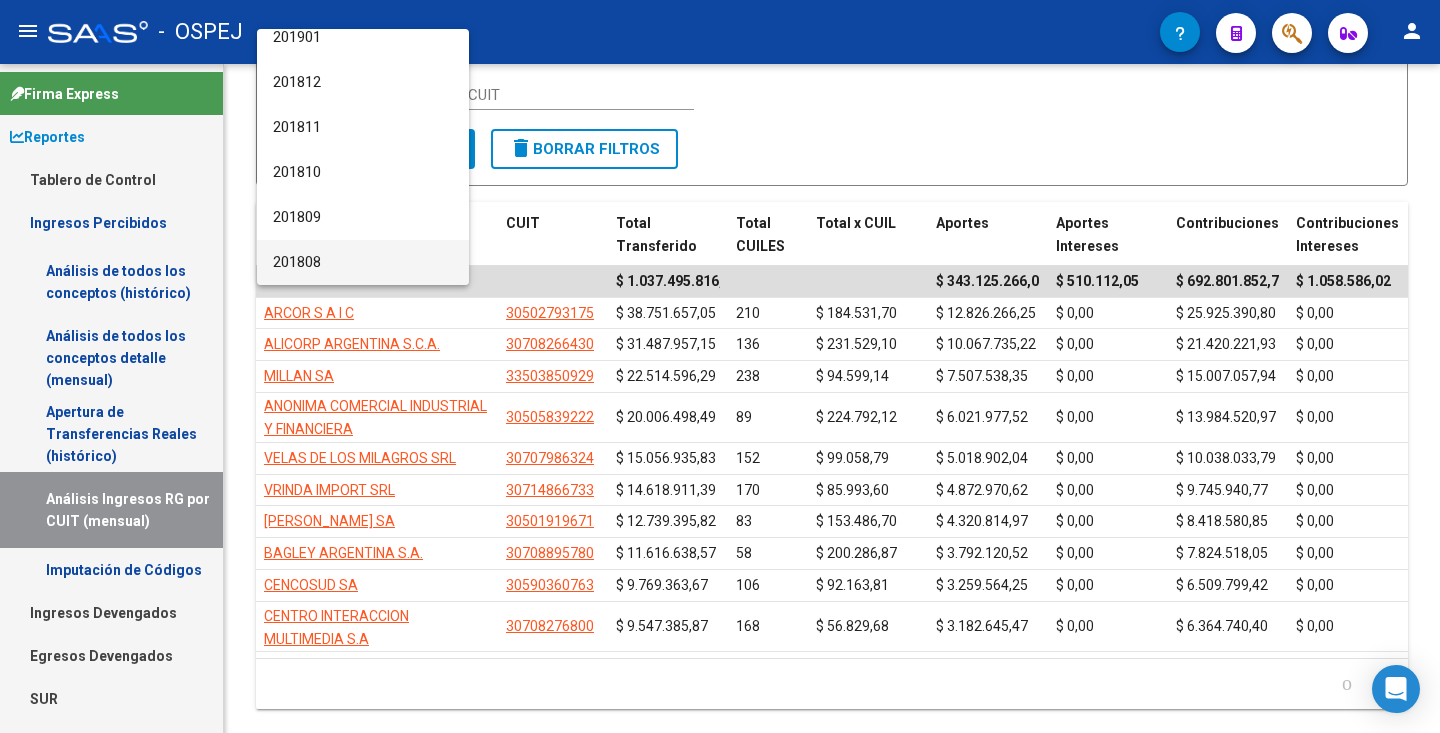 scroll, scrollTop: 3524, scrollLeft: 0, axis: vertical 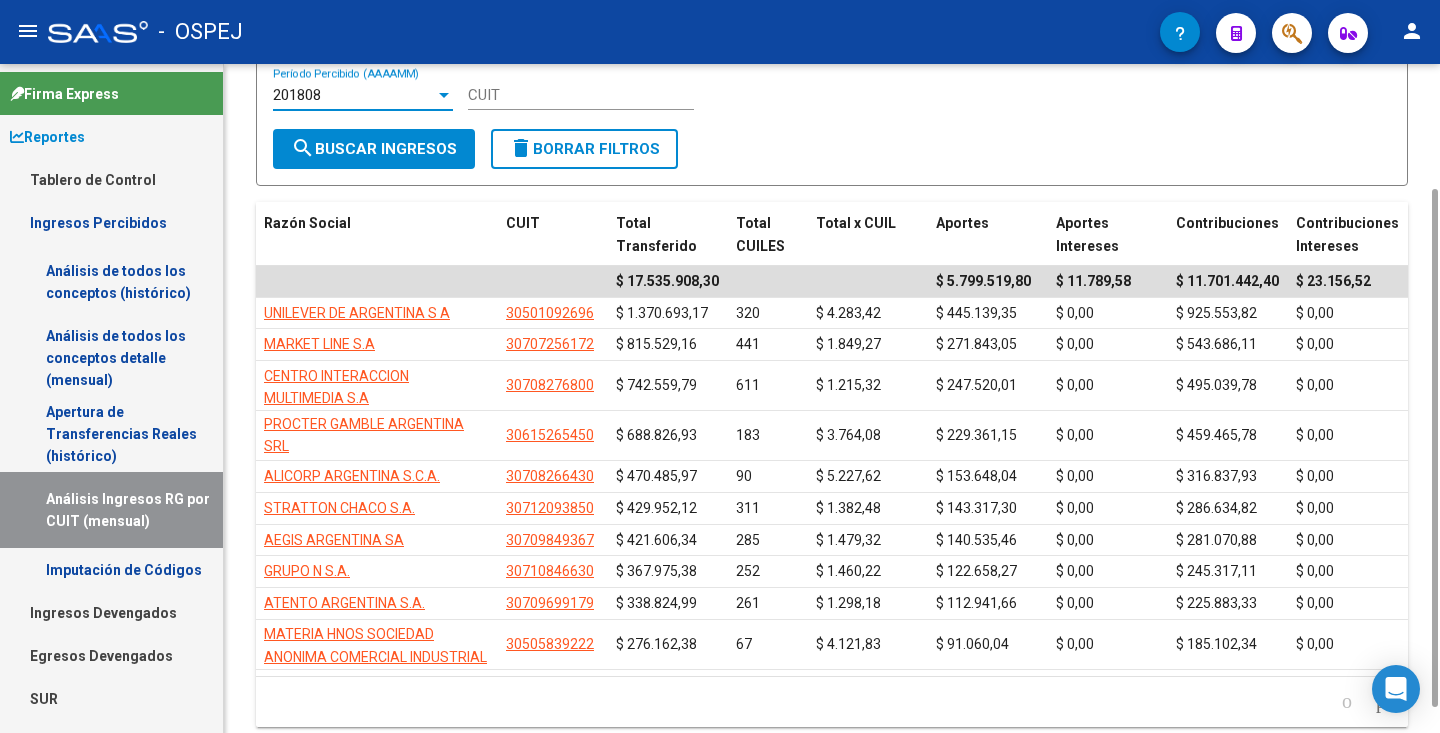 click on "201808" at bounding box center (354, 95) 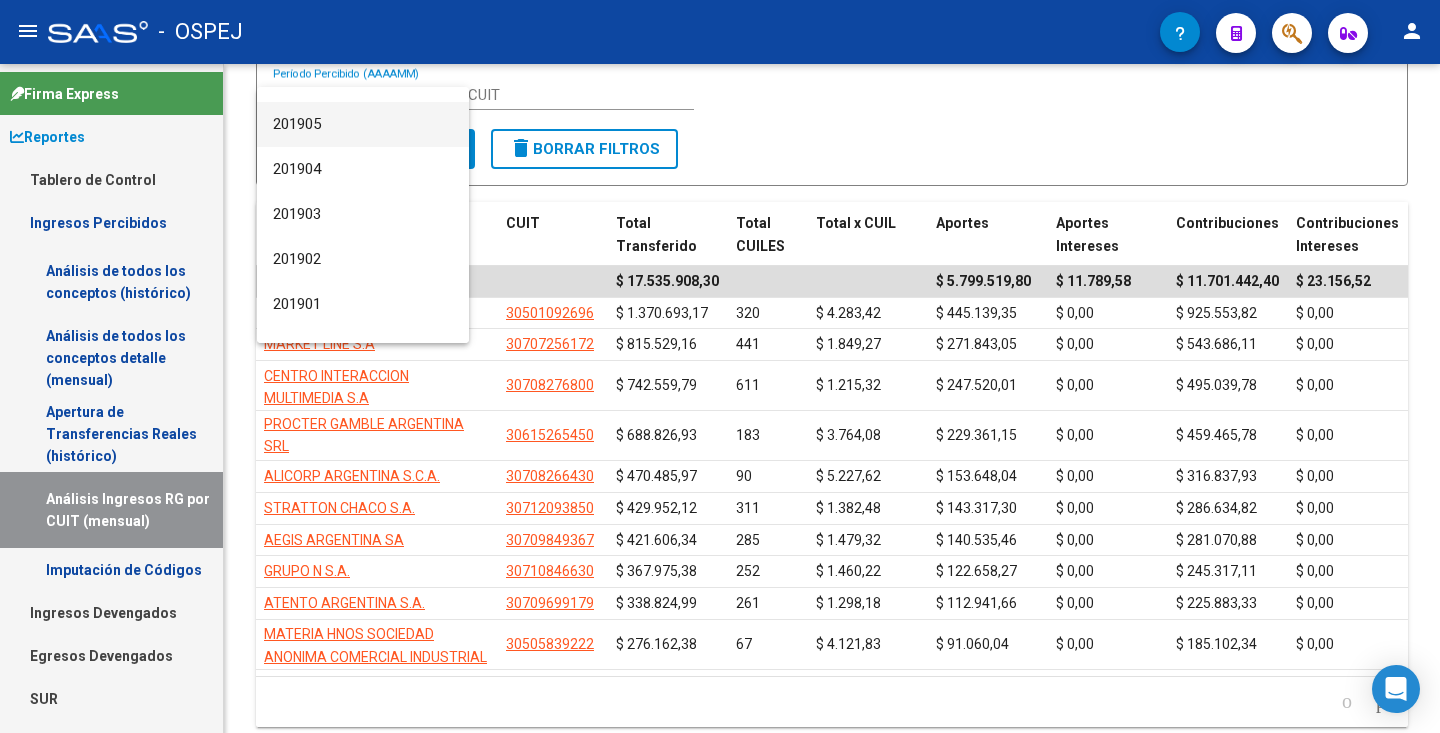 scroll, scrollTop: 3119, scrollLeft: 0, axis: vertical 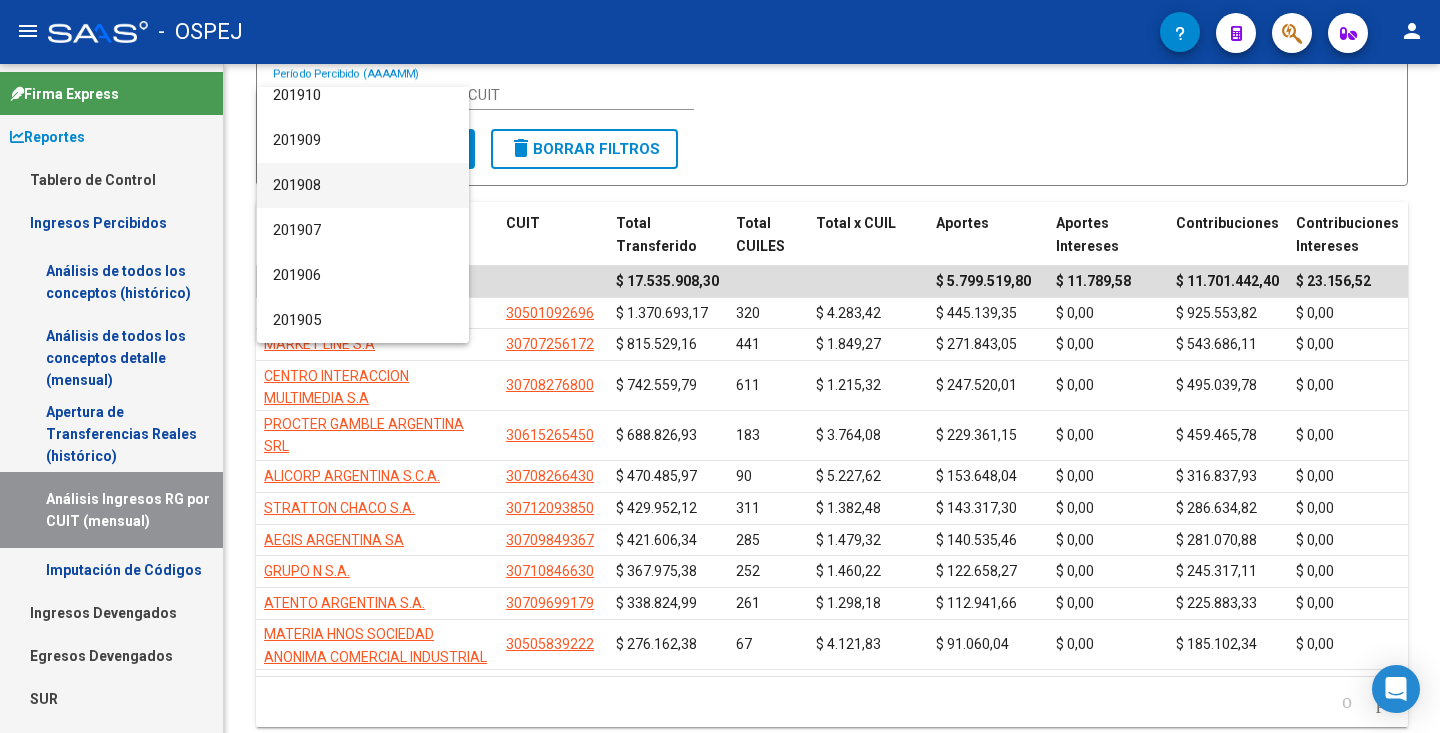 click on "201908" at bounding box center (363, 185) 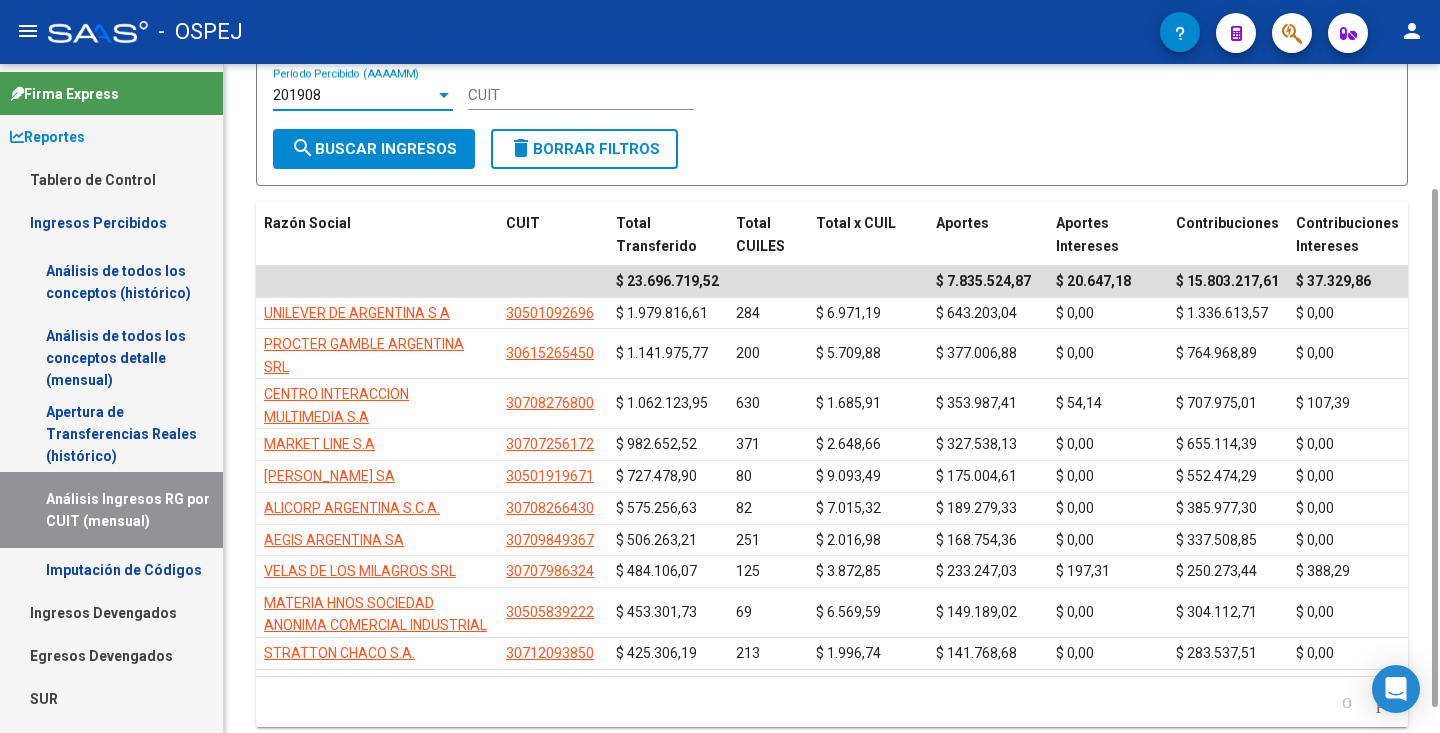 scroll, scrollTop: 0, scrollLeft: 0, axis: both 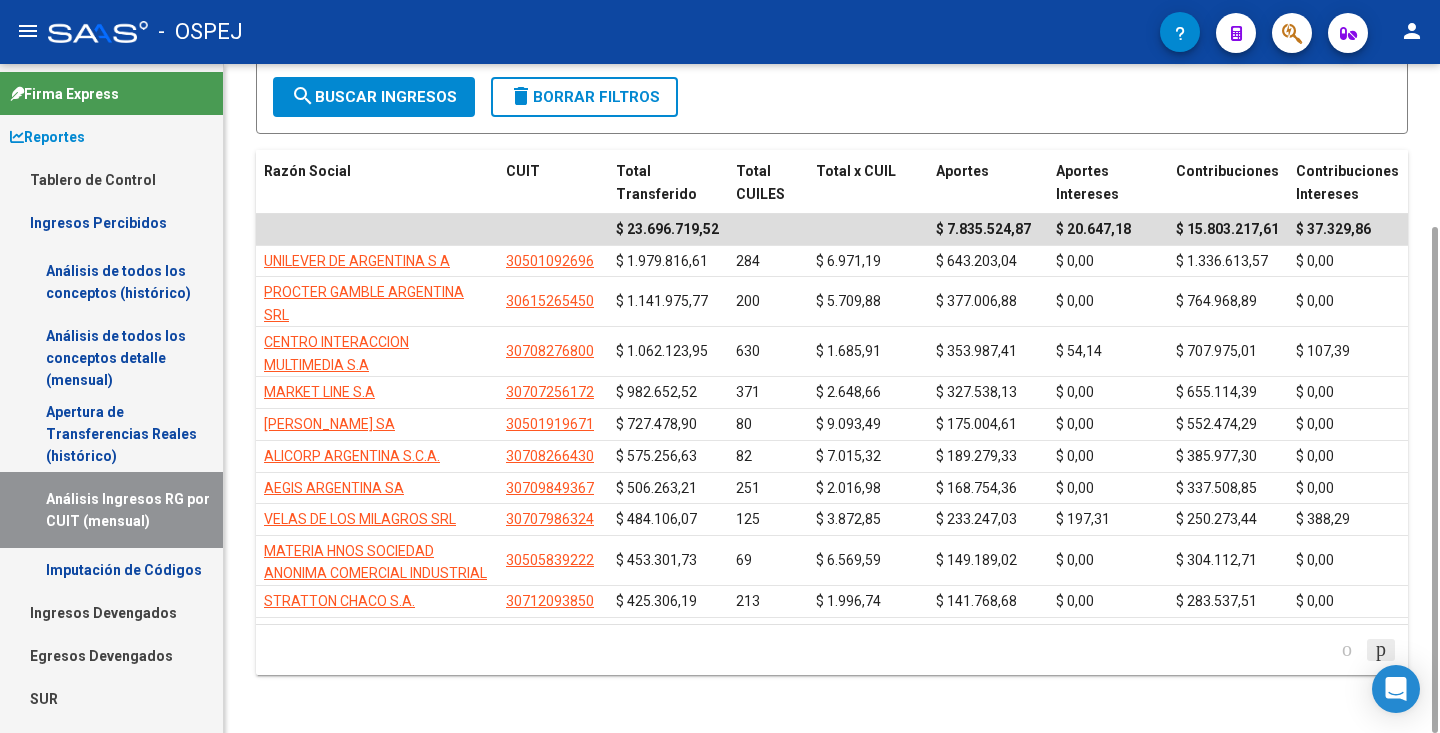 click 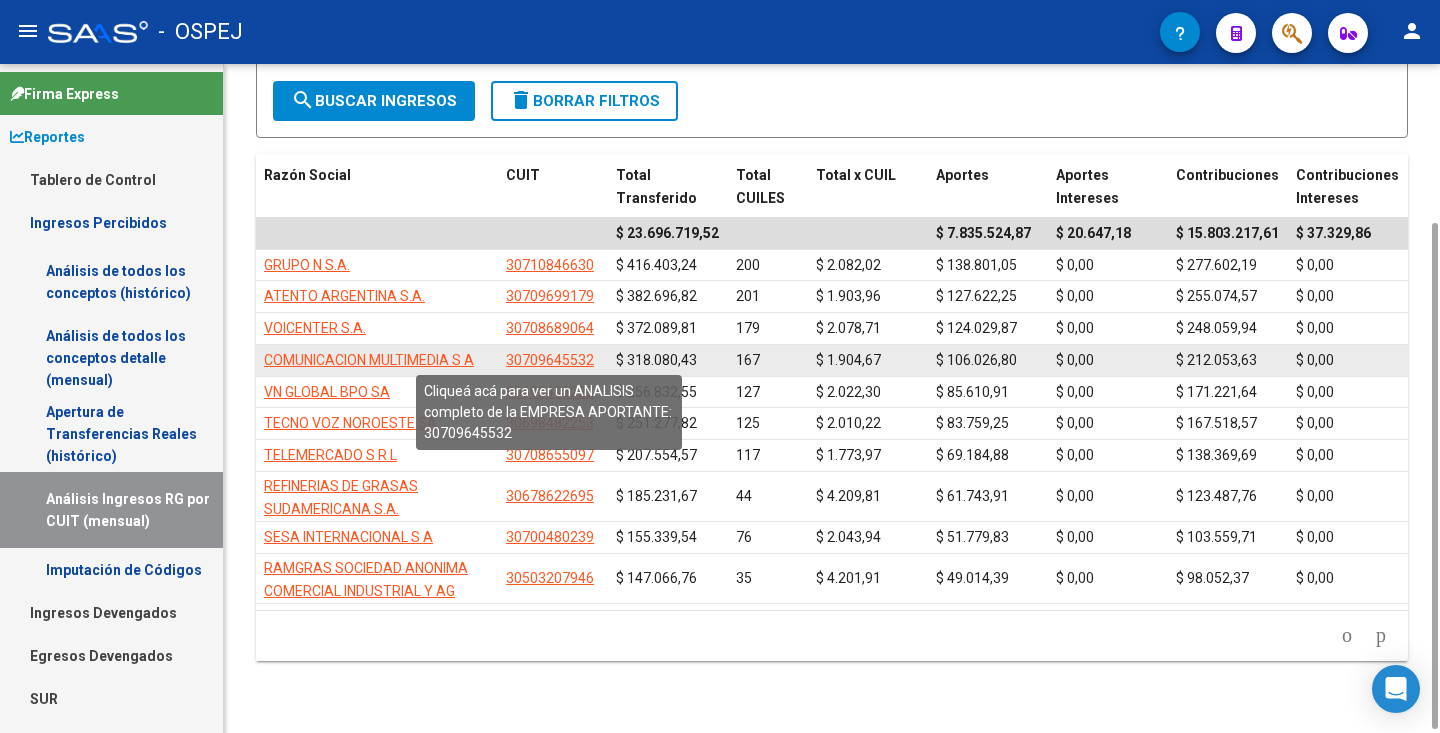 scroll, scrollTop: 0, scrollLeft: 0, axis: both 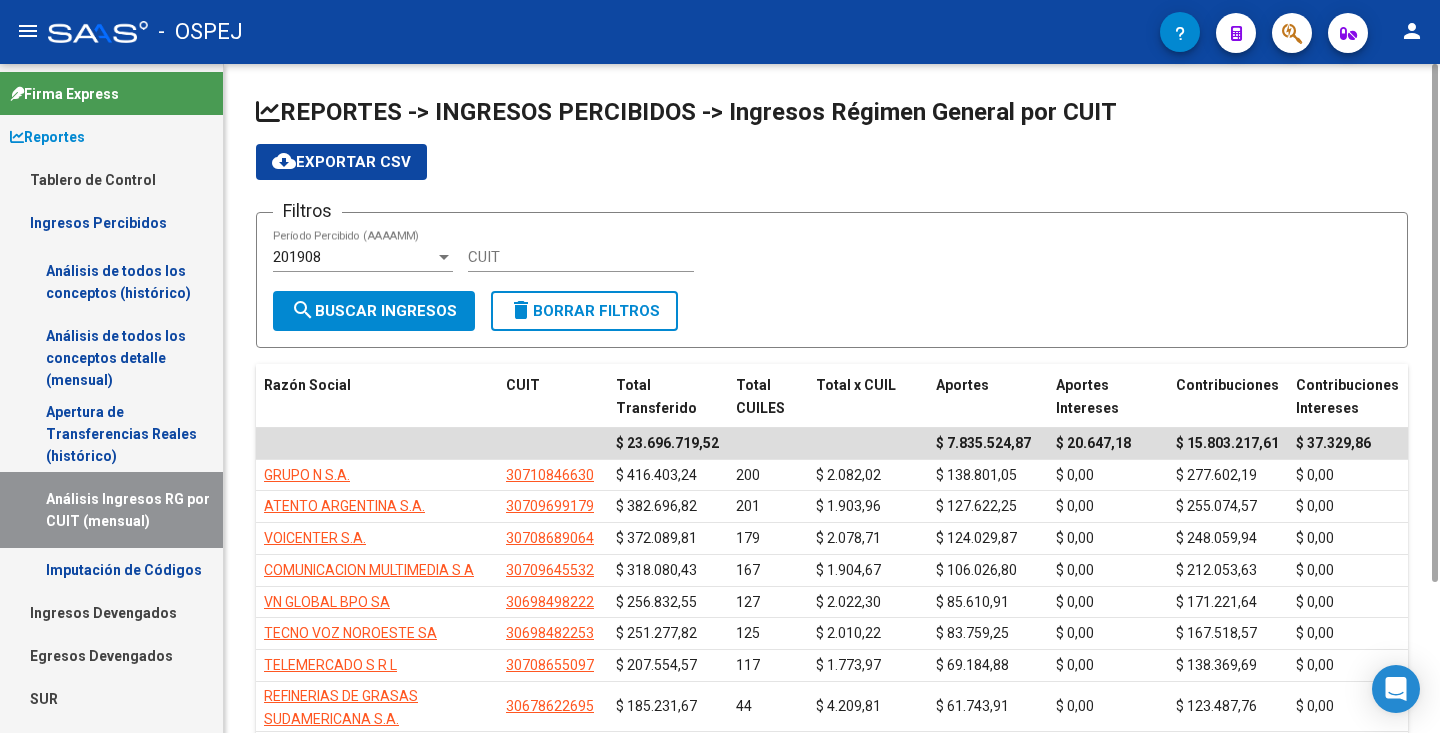 click on "201908" at bounding box center (354, 257) 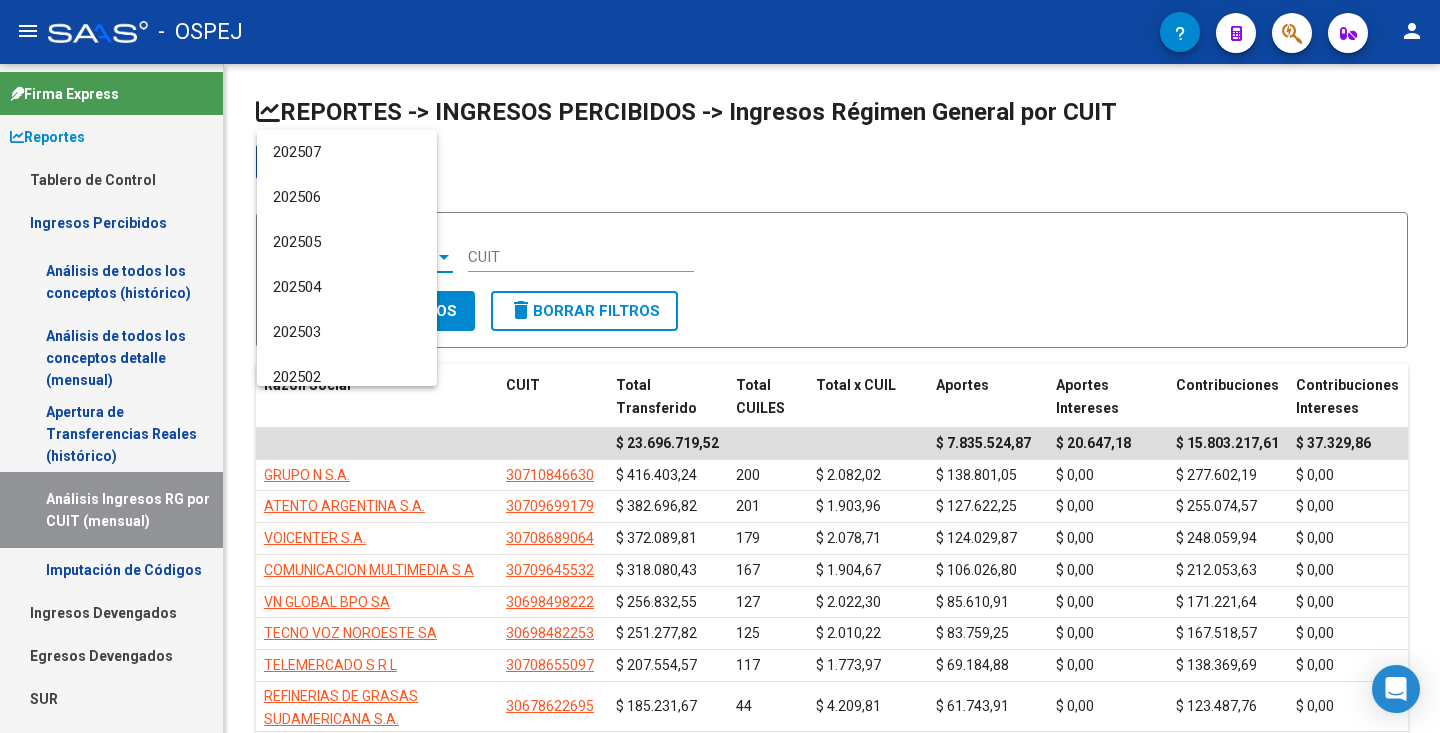 scroll, scrollTop: 3089, scrollLeft: 0, axis: vertical 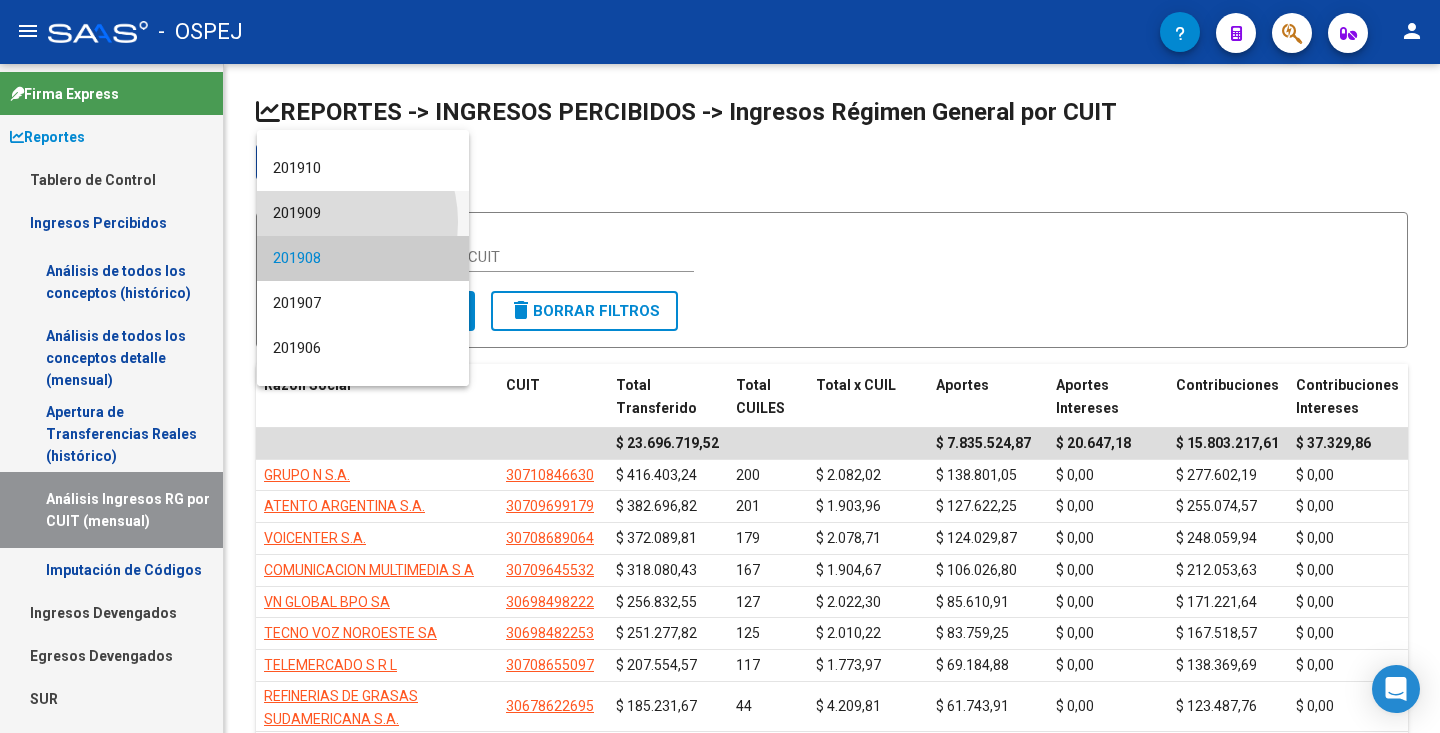 click on "201909" at bounding box center (363, 213) 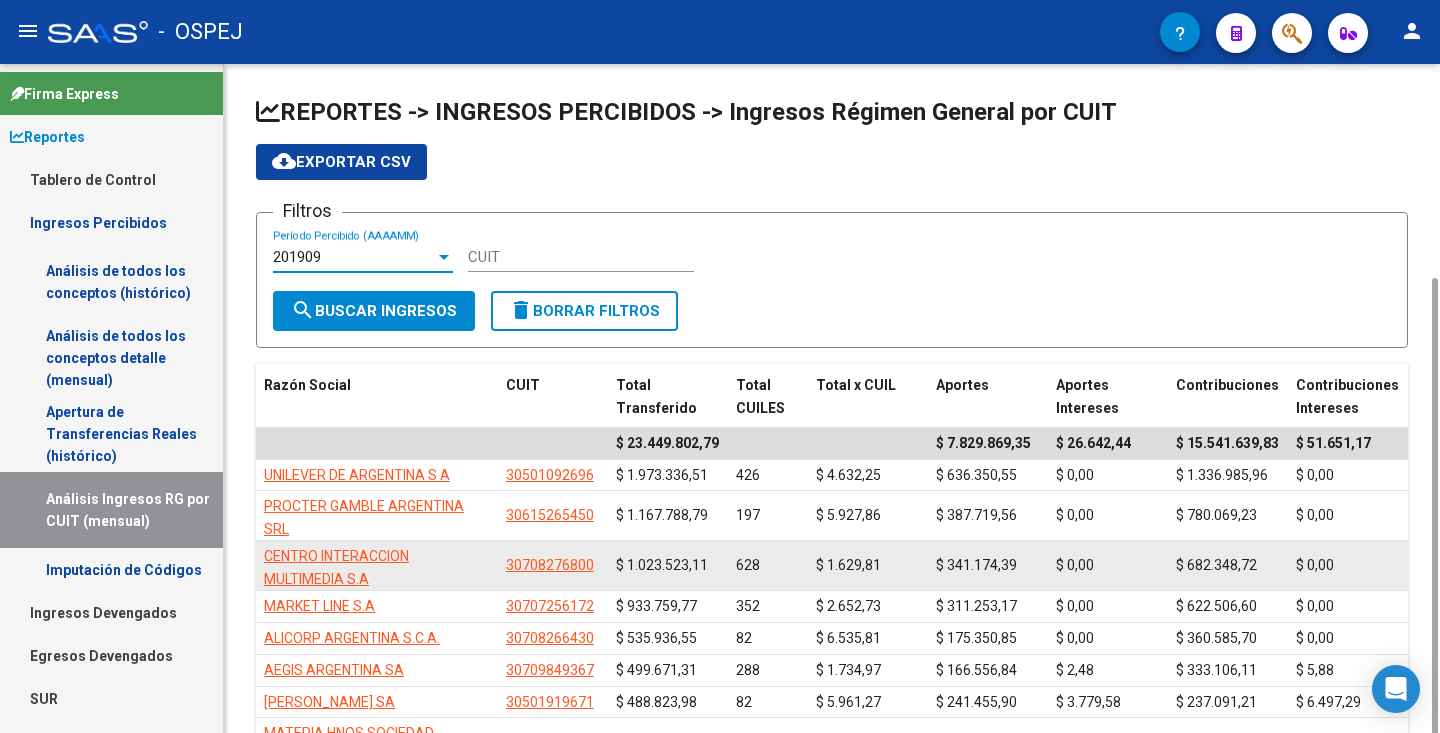 scroll, scrollTop: 148, scrollLeft: 0, axis: vertical 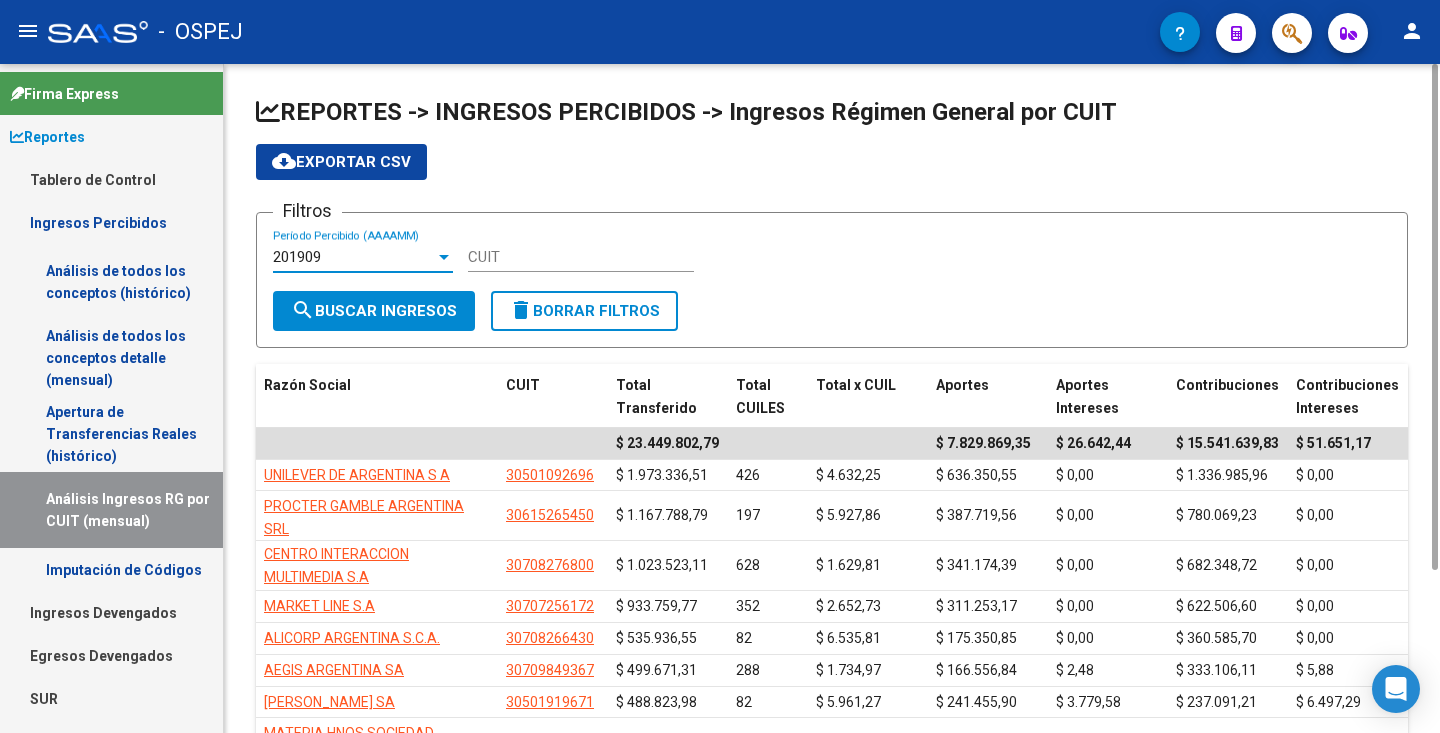 click on "201909" at bounding box center (354, 257) 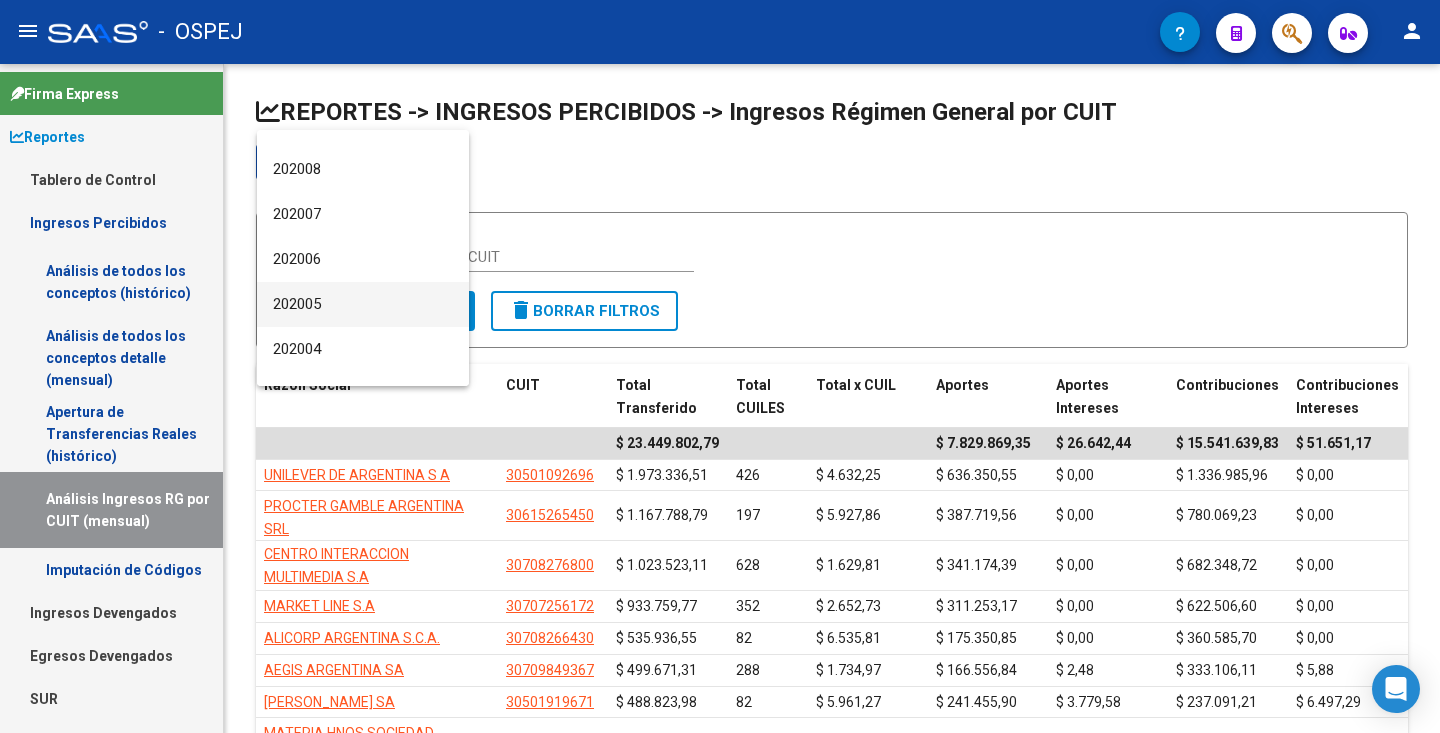 scroll, scrollTop: 2617, scrollLeft: 0, axis: vertical 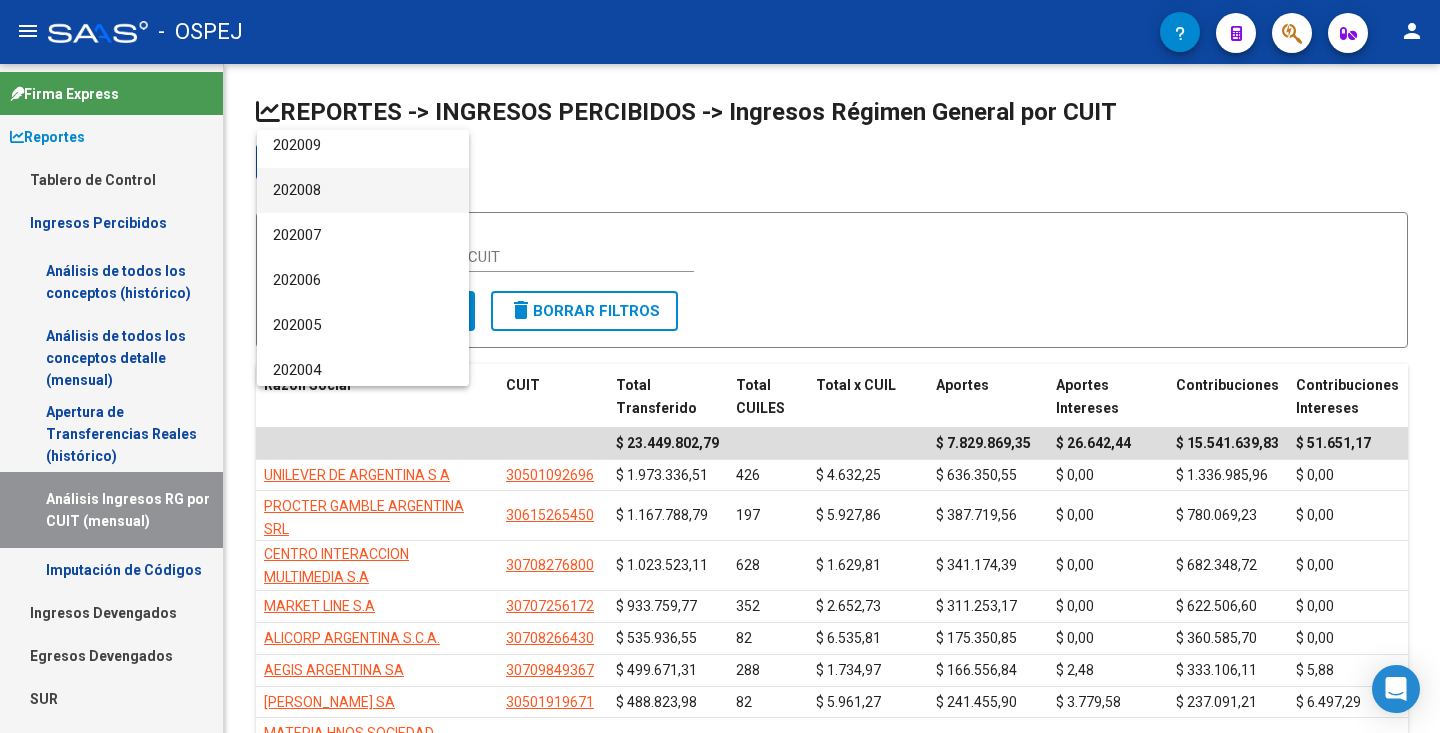 click on "202008" at bounding box center (363, 190) 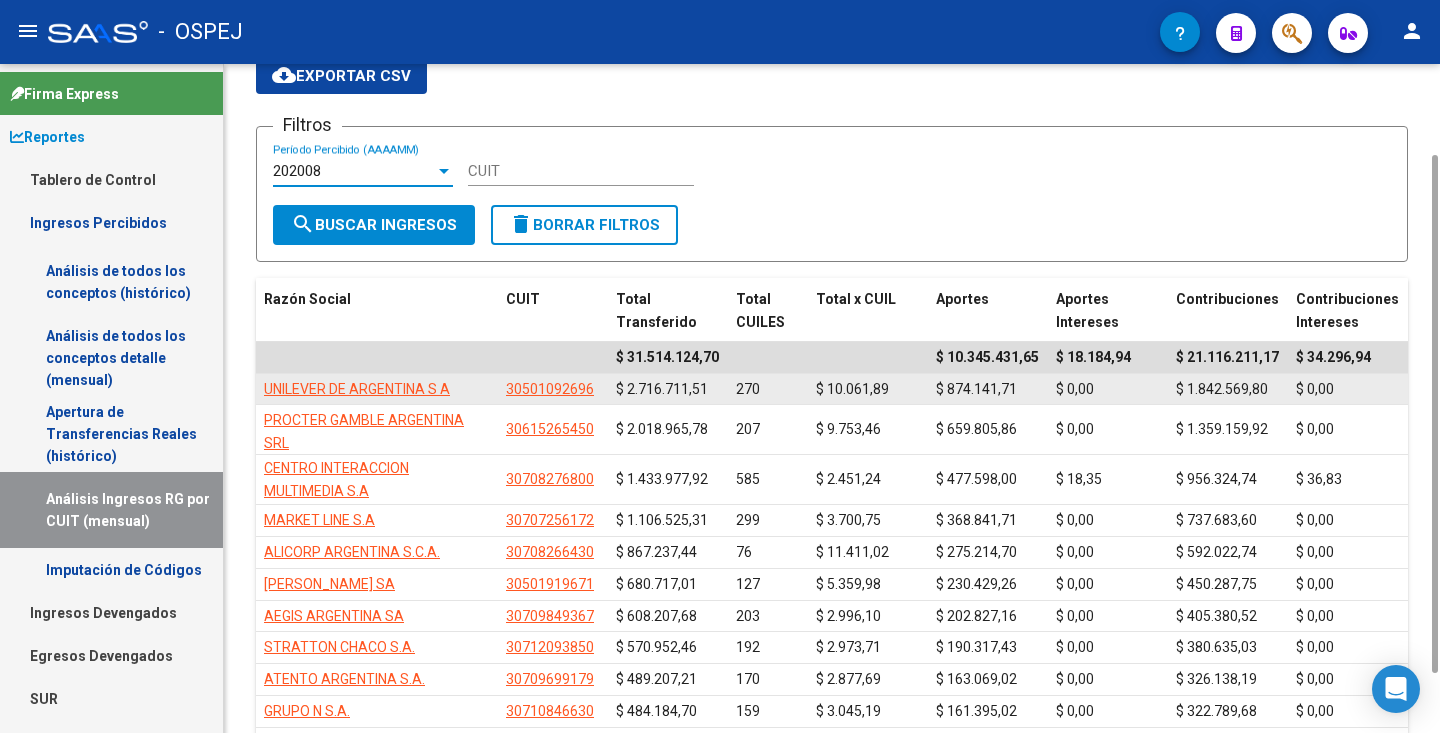 scroll, scrollTop: 100, scrollLeft: 0, axis: vertical 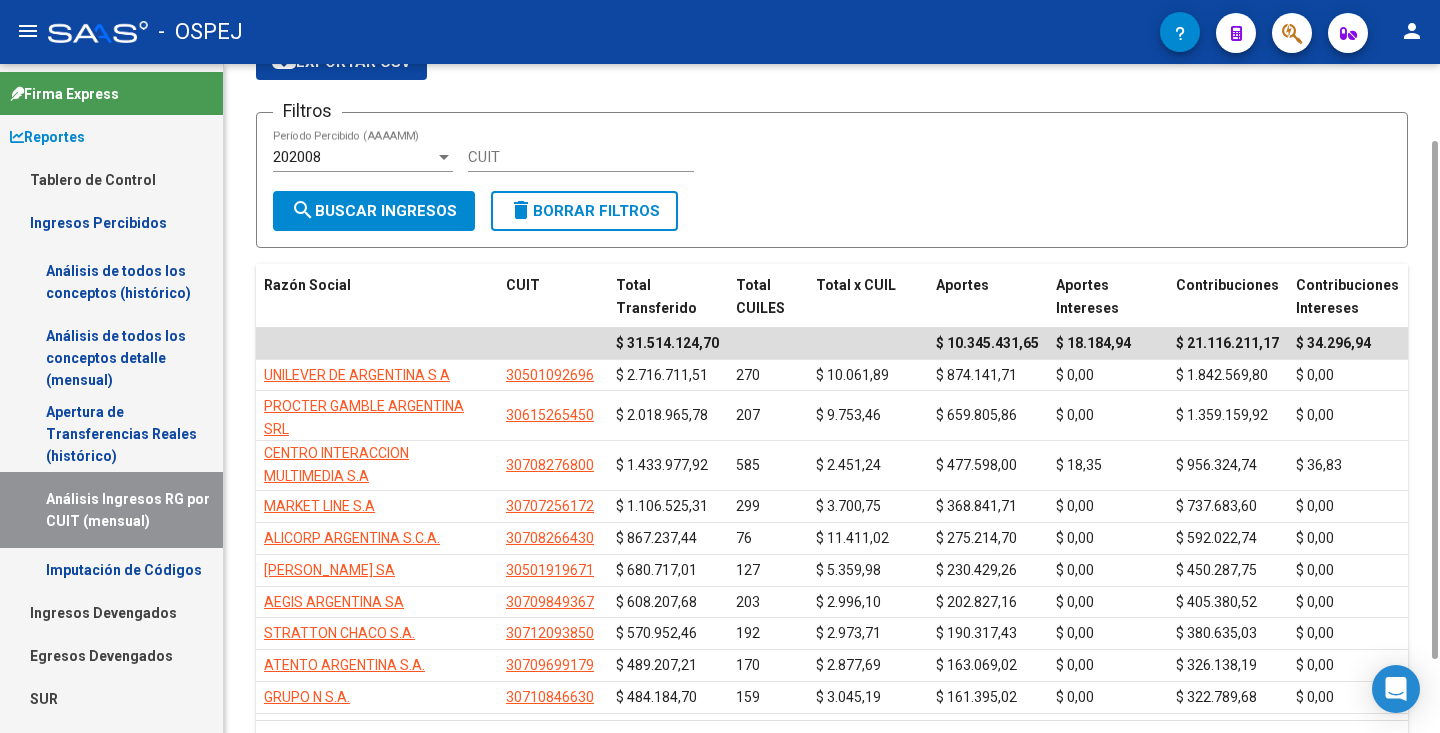 click on "202008  Período Percibido (AAAAMM)" 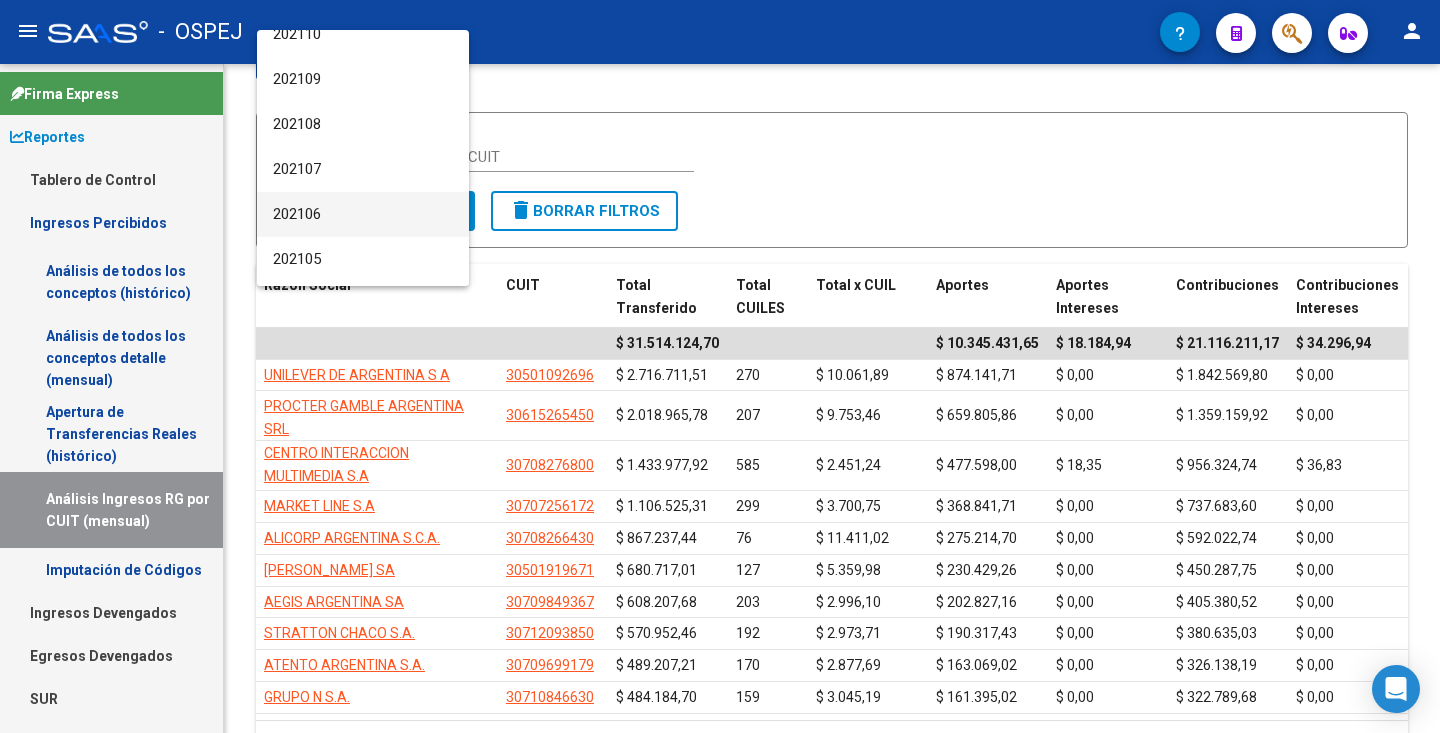 scroll, scrollTop: 2044, scrollLeft: 0, axis: vertical 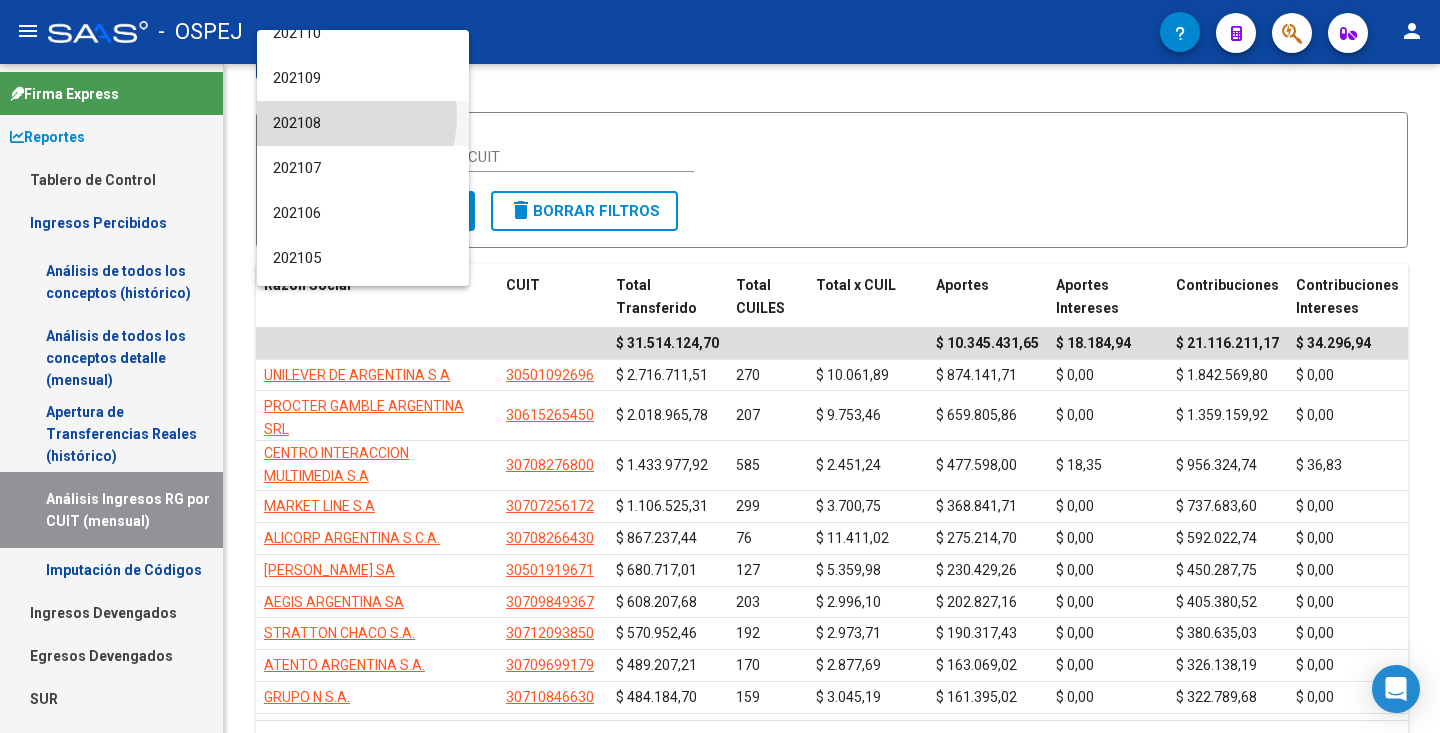 click on "202108" at bounding box center [363, 123] 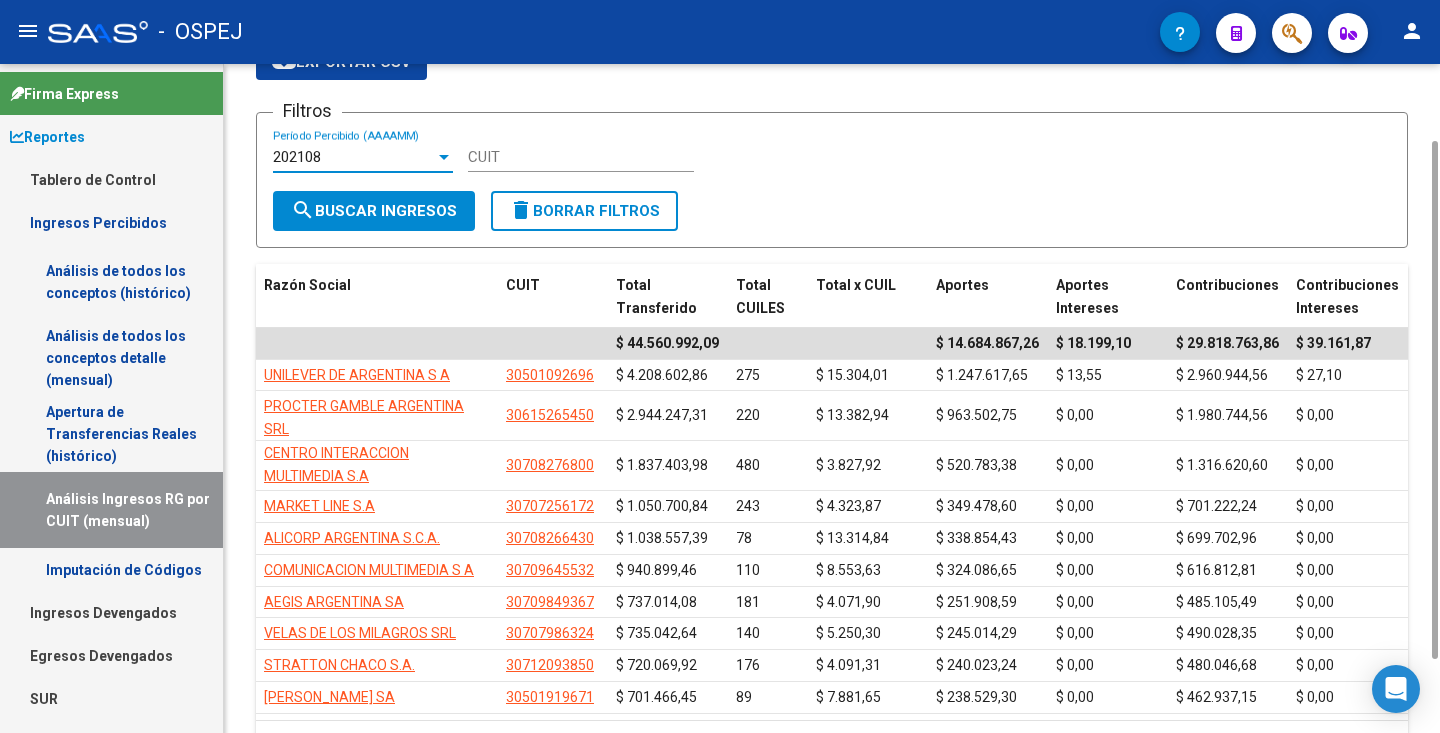 click on "202108" at bounding box center [354, 157] 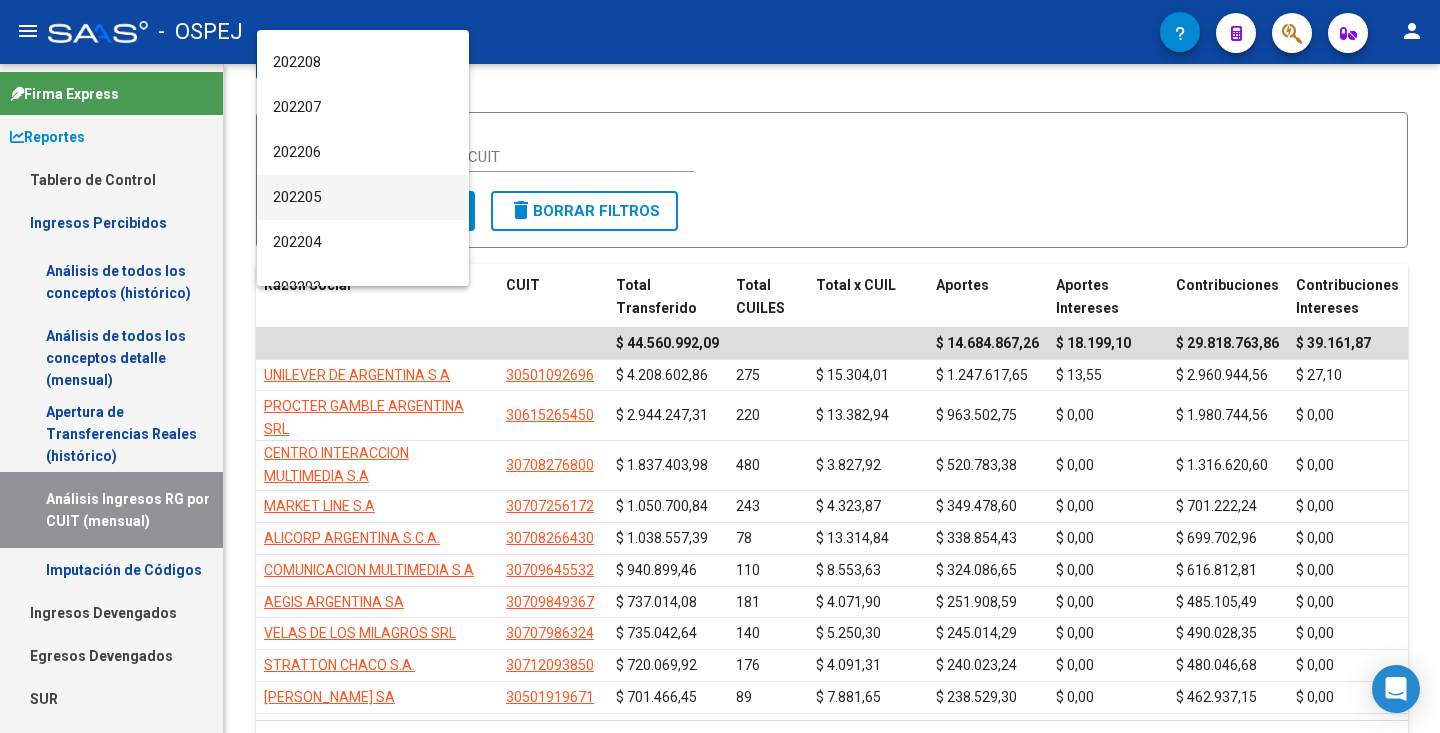scroll, scrollTop: 1561, scrollLeft: 0, axis: vertical 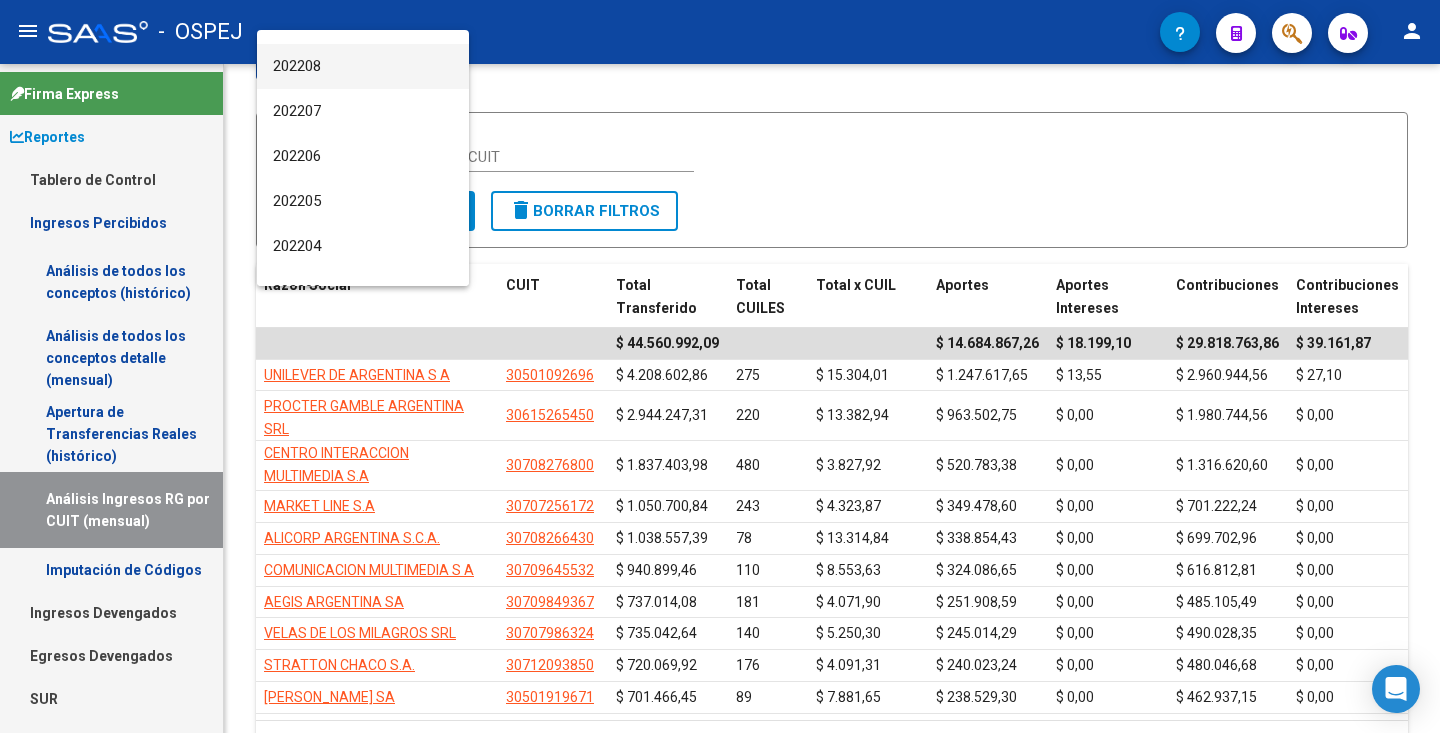 click on "202208" at bounding box center (363, 66) 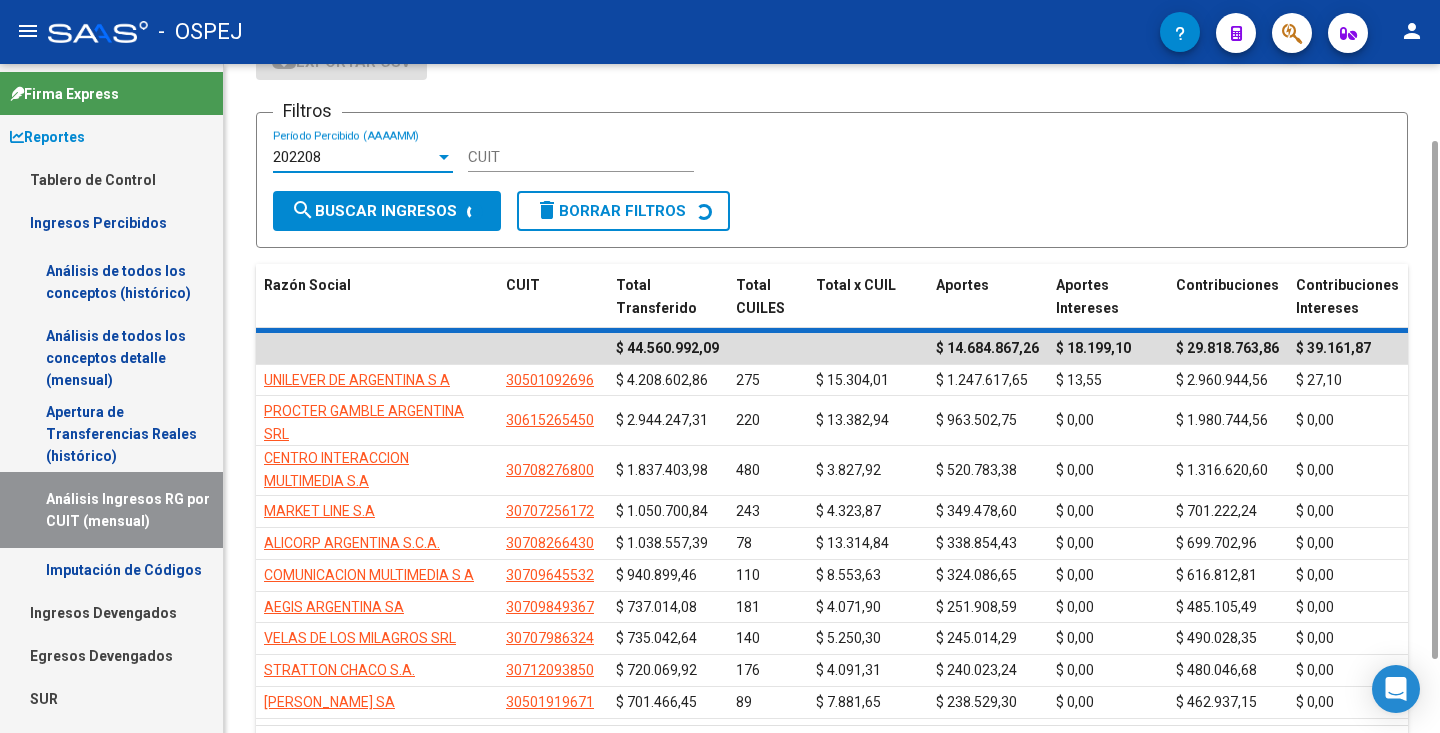 scroll, scrollTop: 0, scrollLeft: 0, axis: both 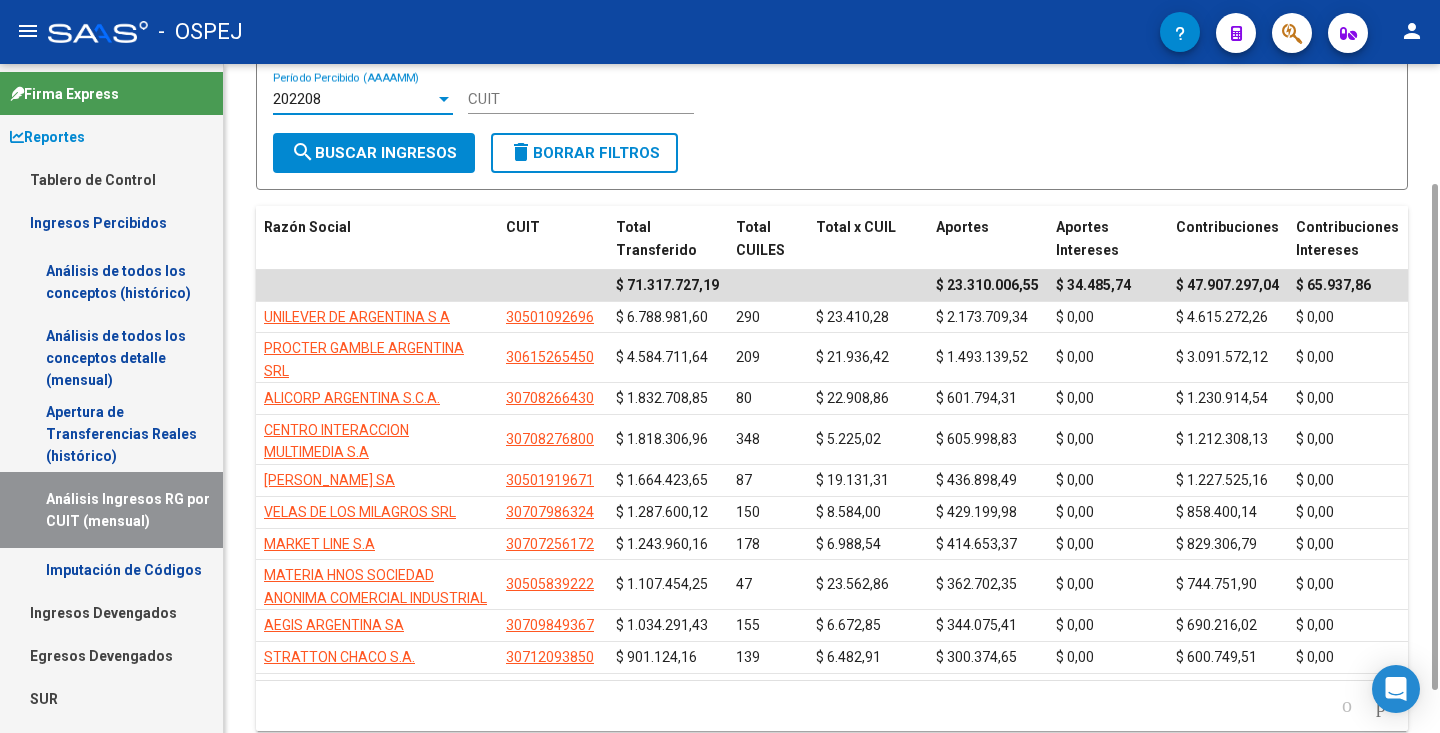 click on "202208" at bounding box center (354, 99) 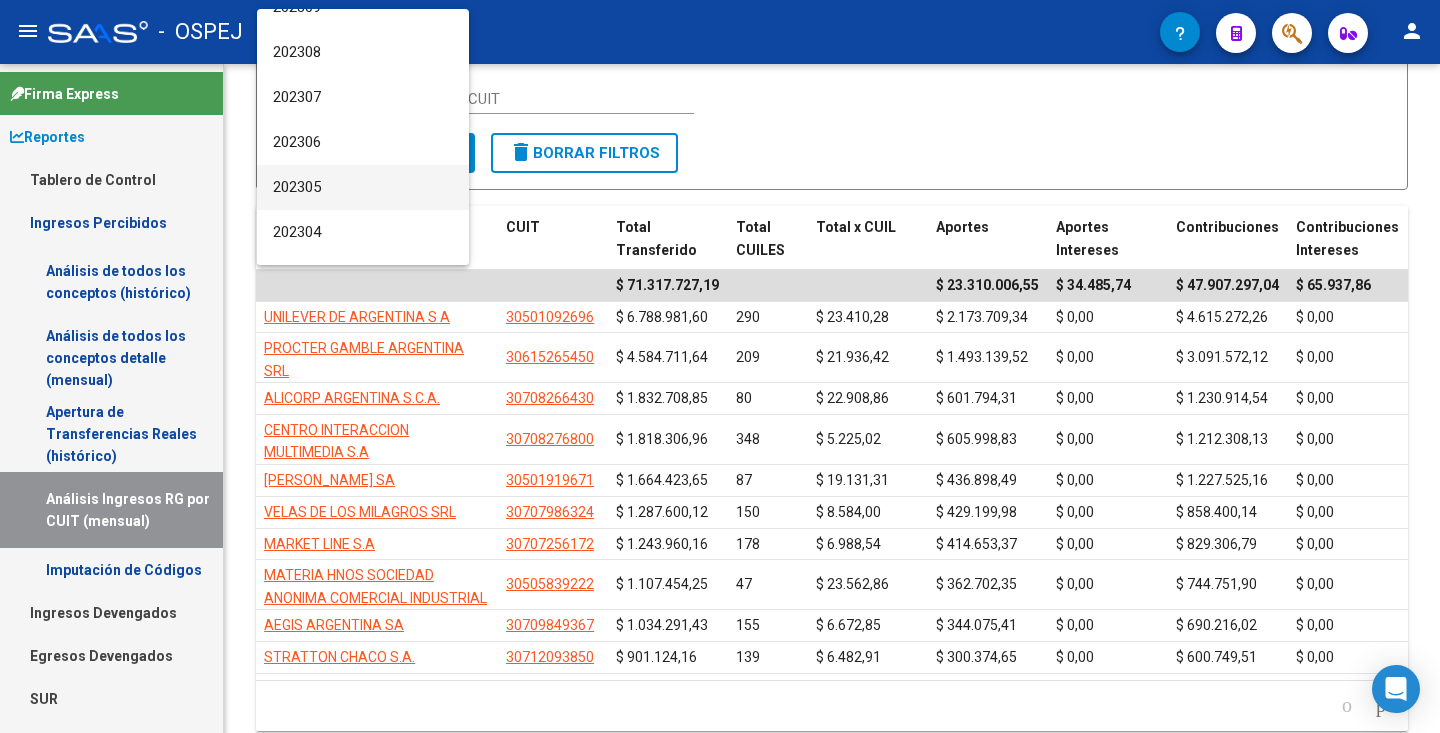 scroll, scrollTop: 1011, scrollLeft: 0, axis: vertical 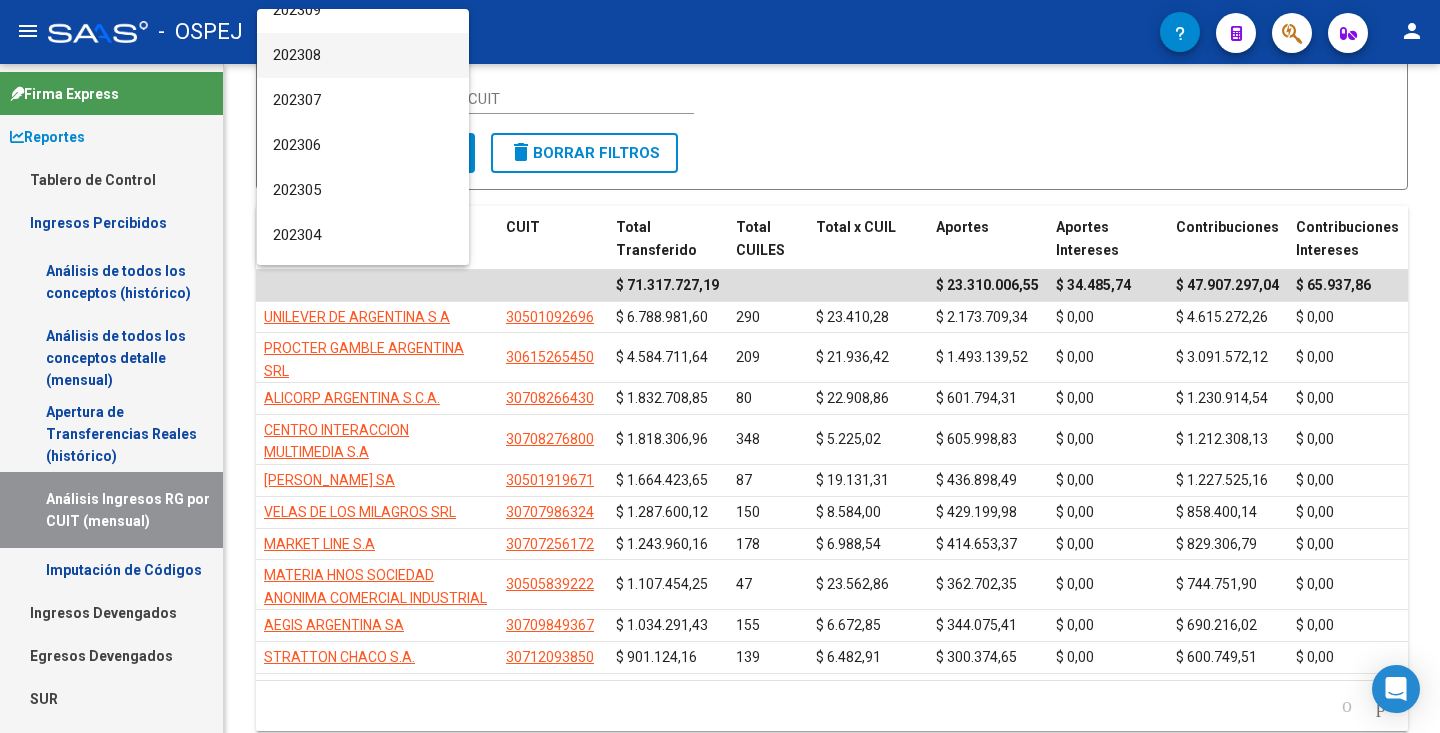 click on "202308" at bounding box center (363, 55) 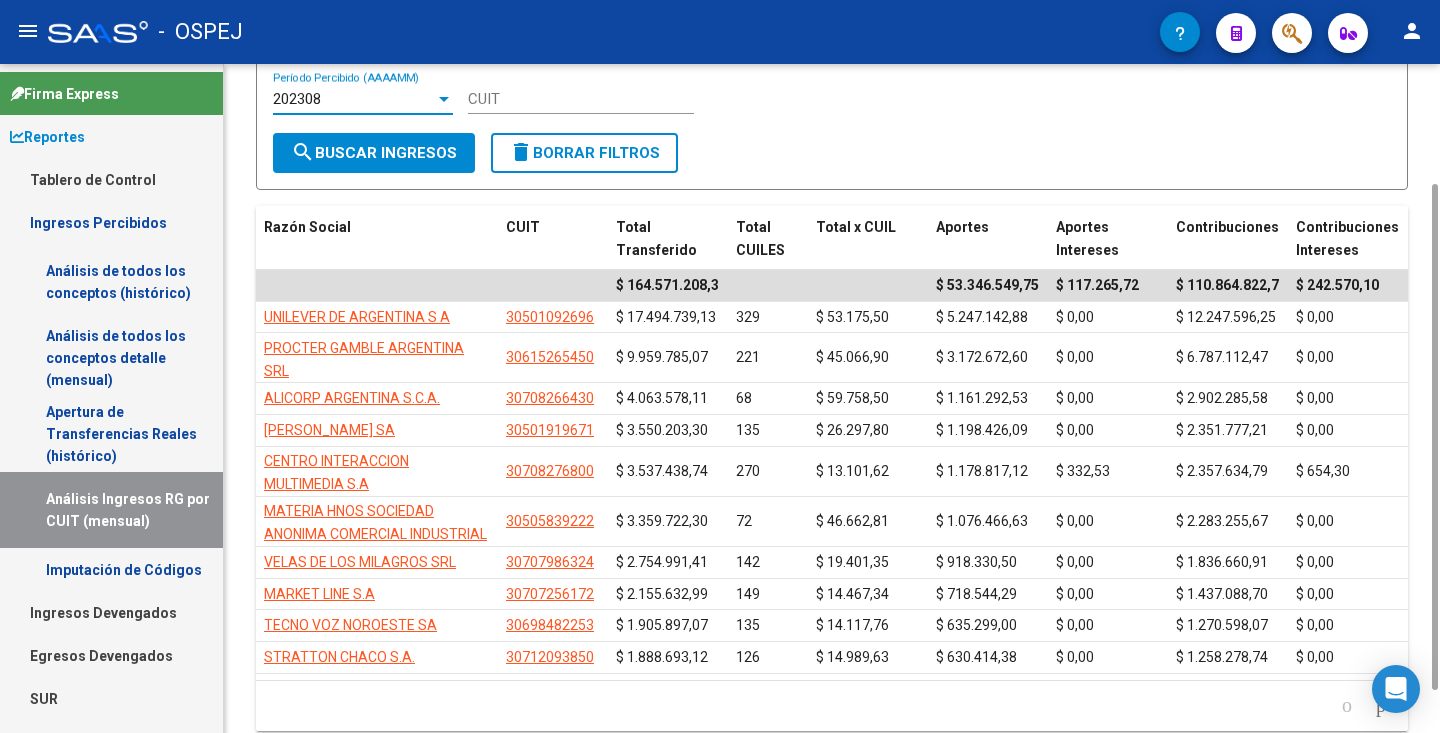 click on "202308" at bounding box center (354, 99) 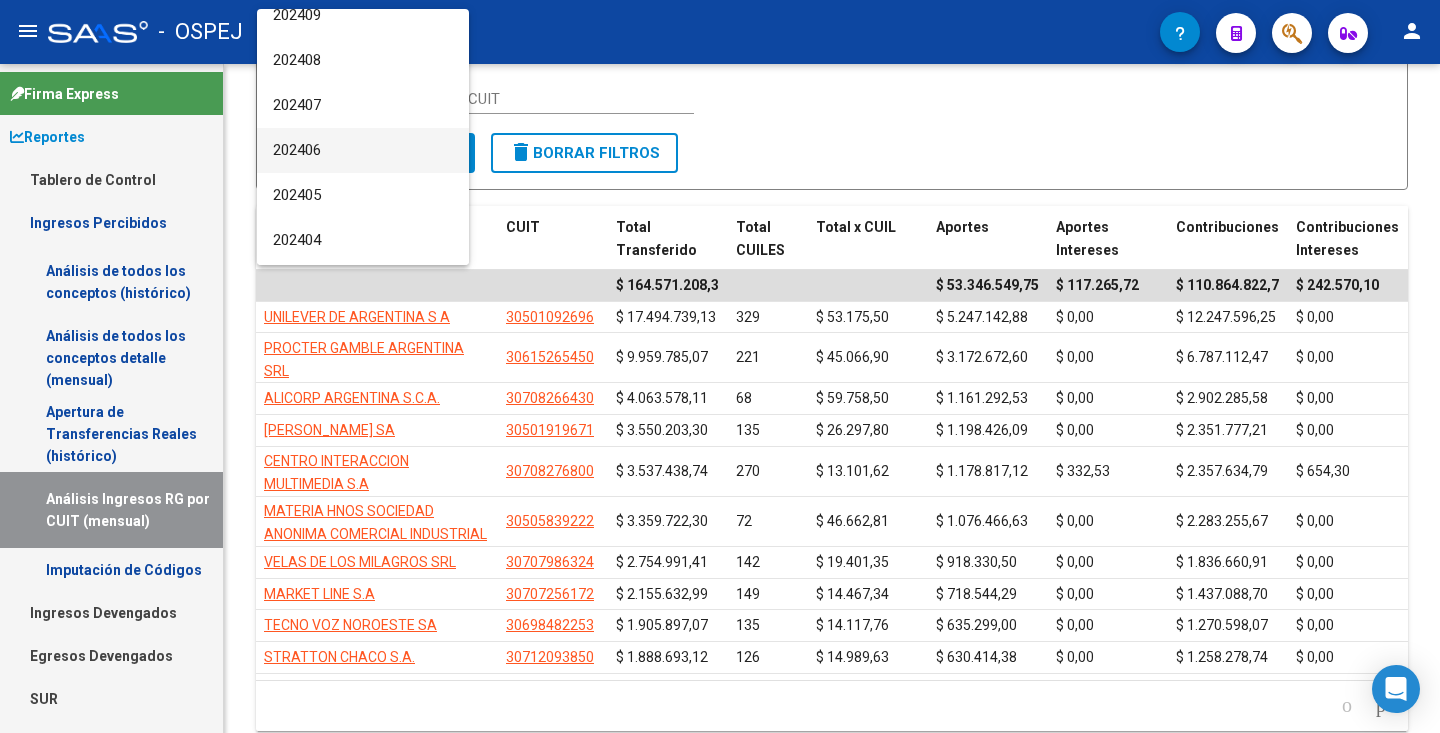 scroll, scrollTop: 457, scrollLeft: 0, axis: vertical 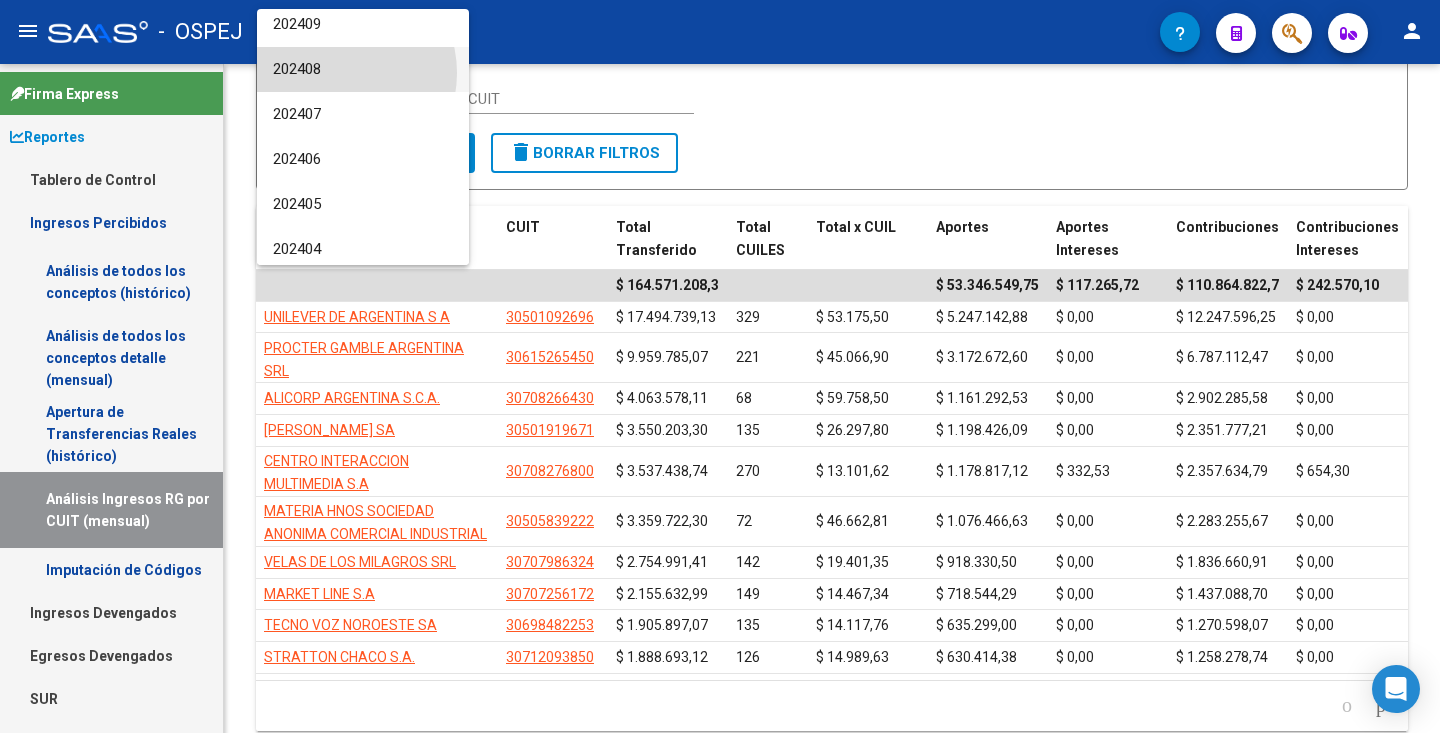 click on "202408" at bounding box center (363, 69) 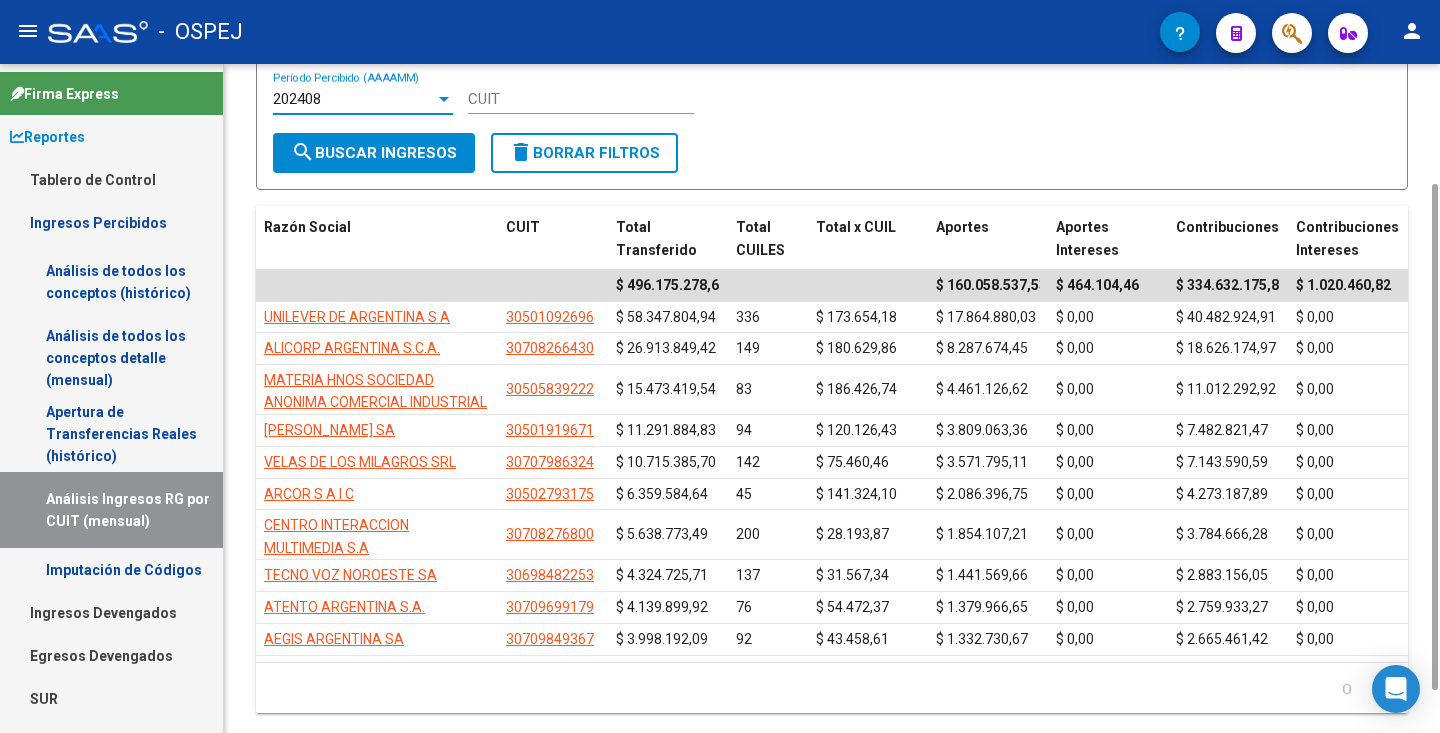 click on "202408" at bounding box center (354, 99) 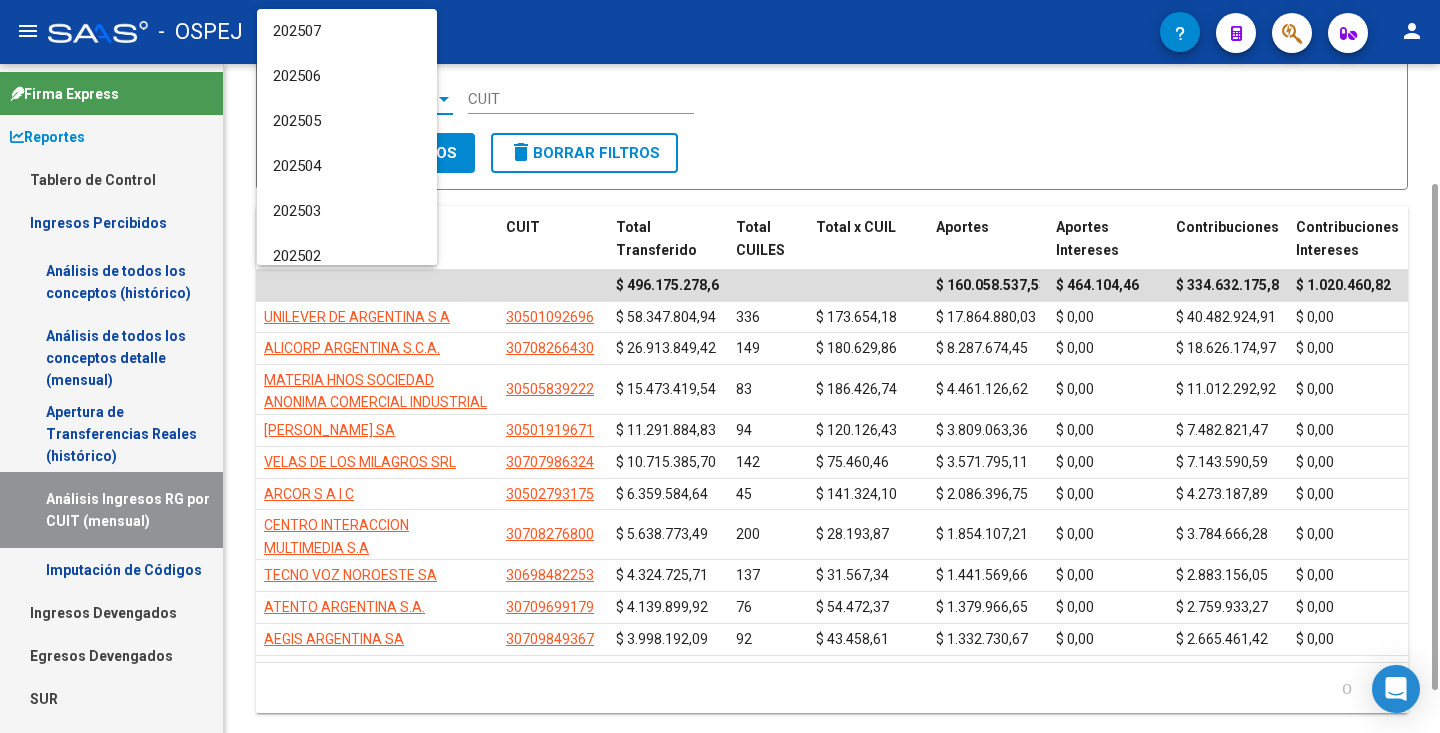 scroll, scrollTop: 426, scrollLeft: 0, axis: vertical 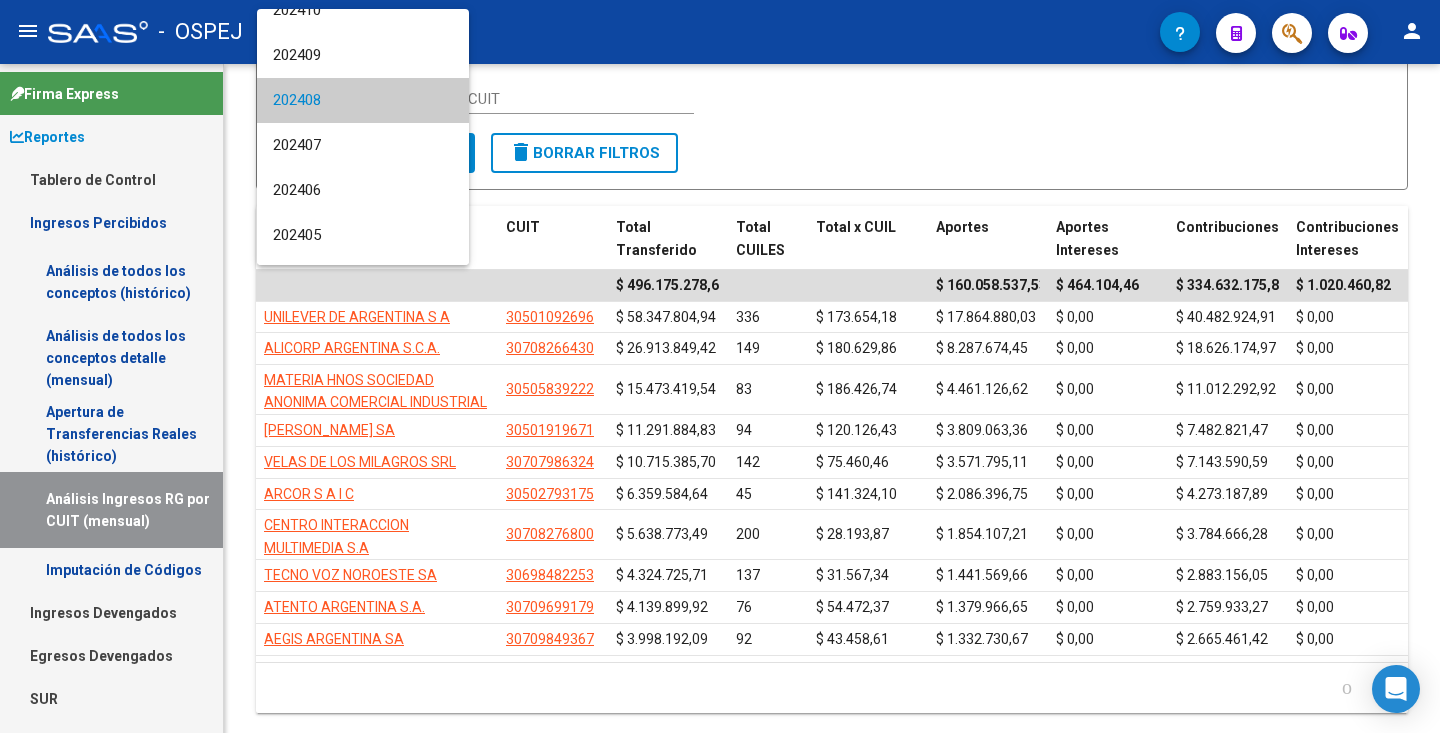 click on "202408" at bounding box center (363, 100) 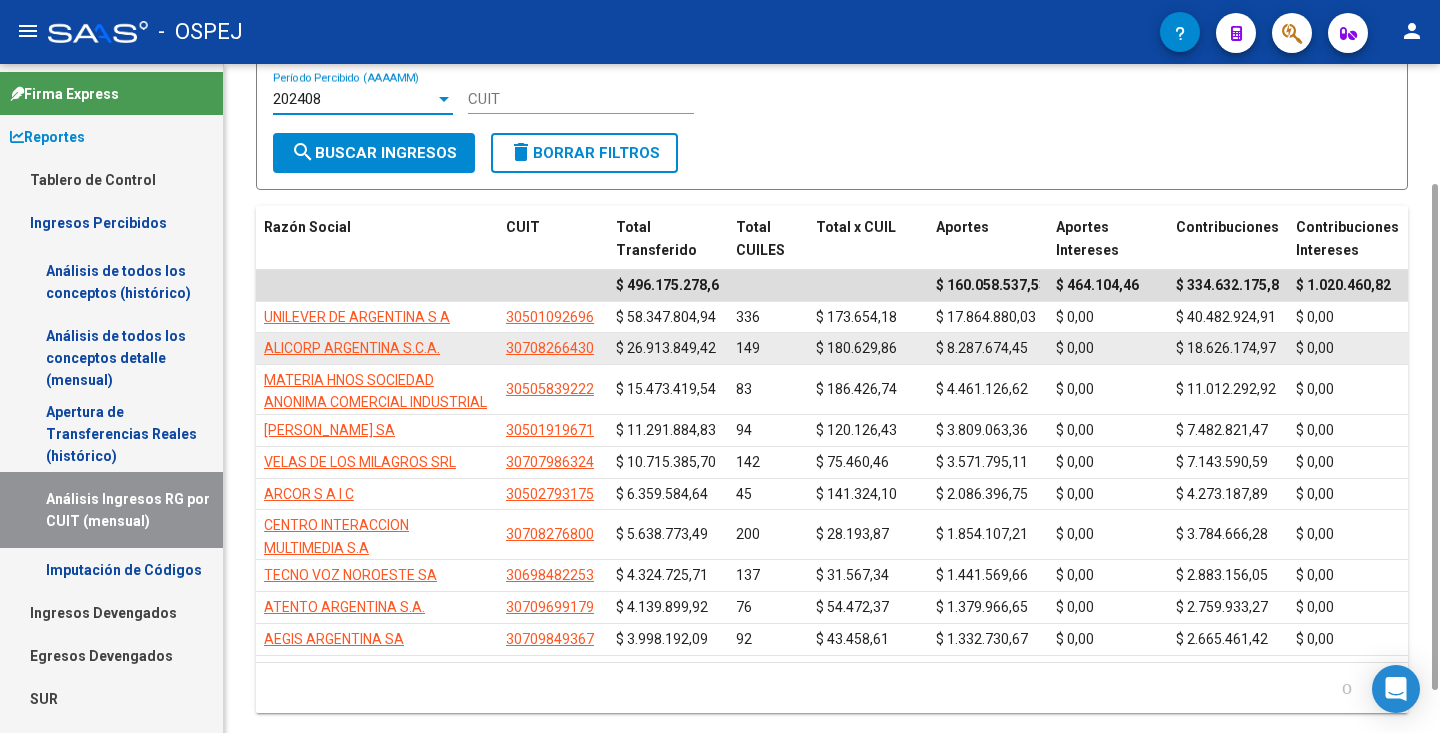 scroll, scrollTop: 195, scrollLeft: 0, axis: vertical 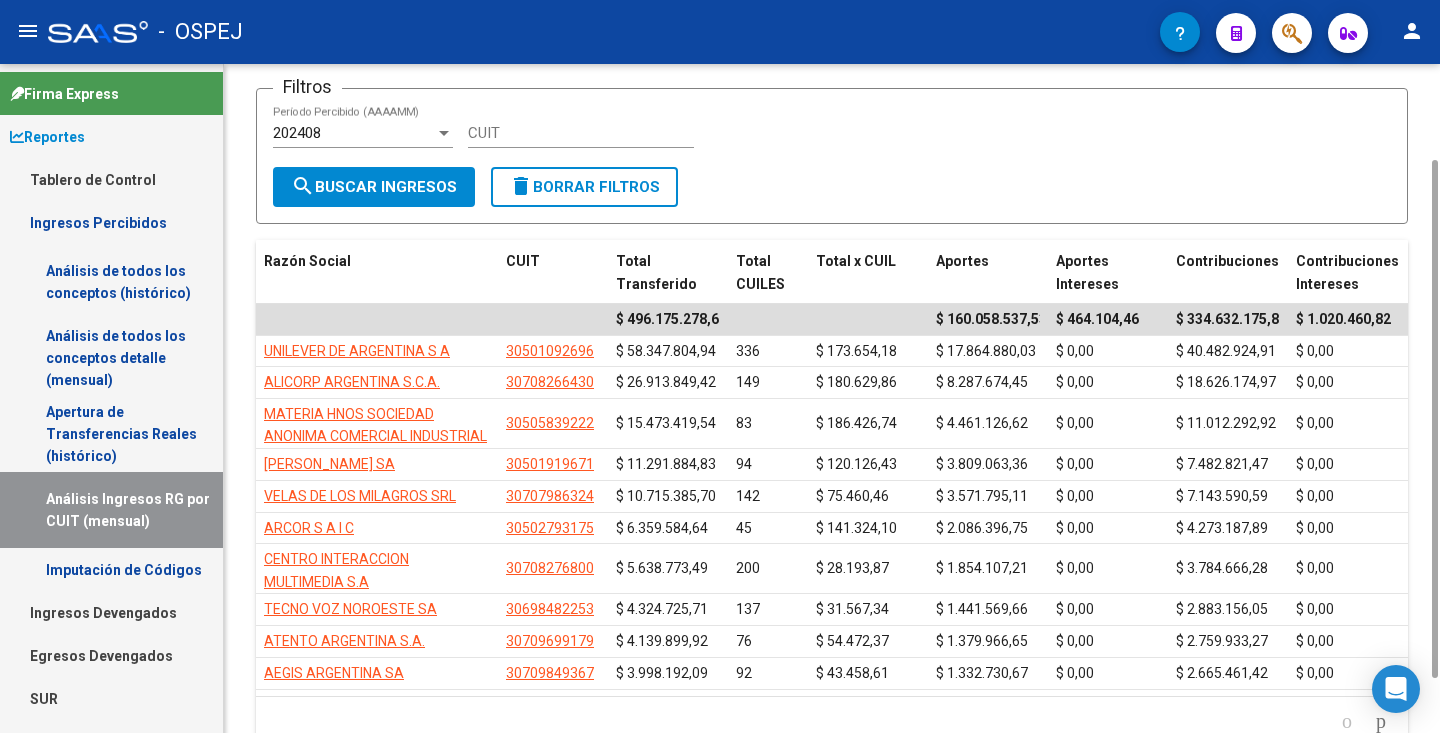 click on "202408  Período Percibido (AAAAMM)" 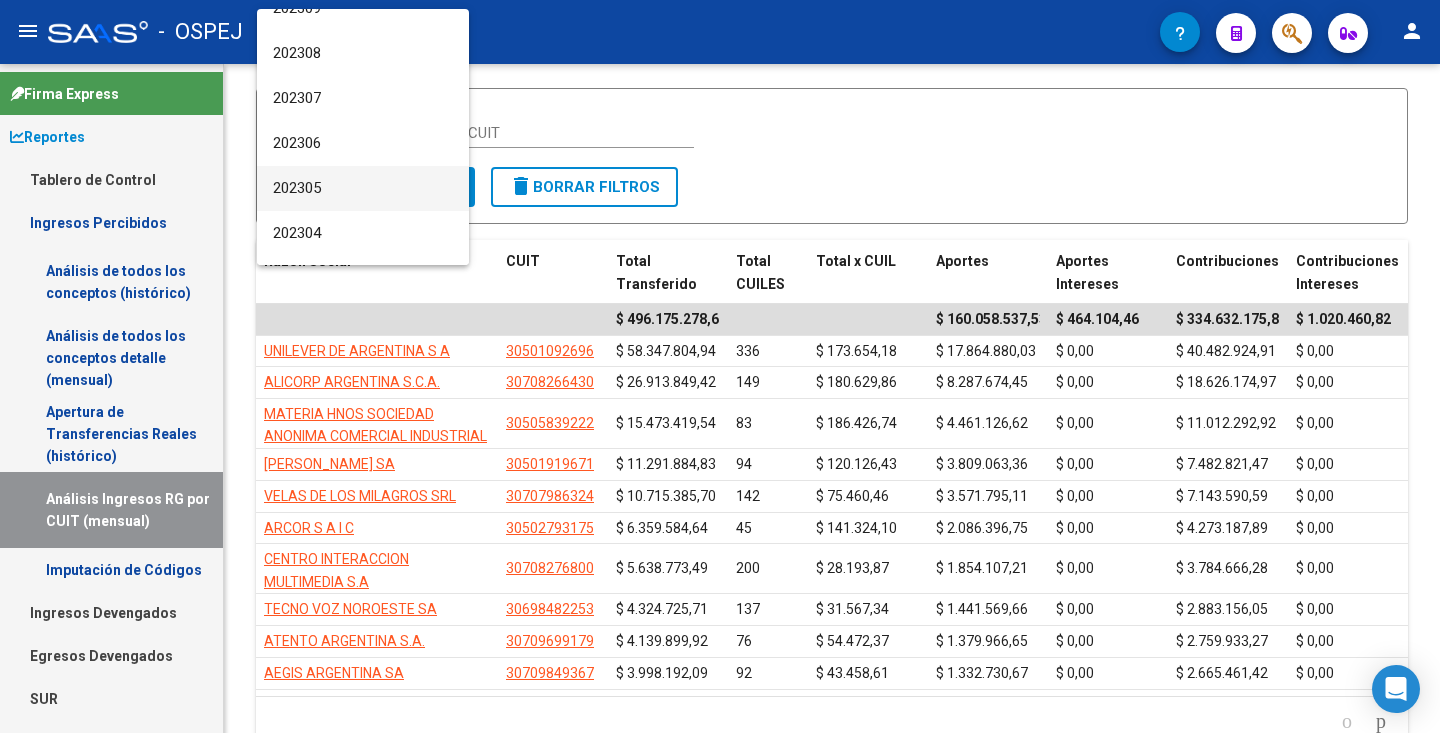 scroll, scrollTop: 1001, scrollLeft: 0, axis: vertical 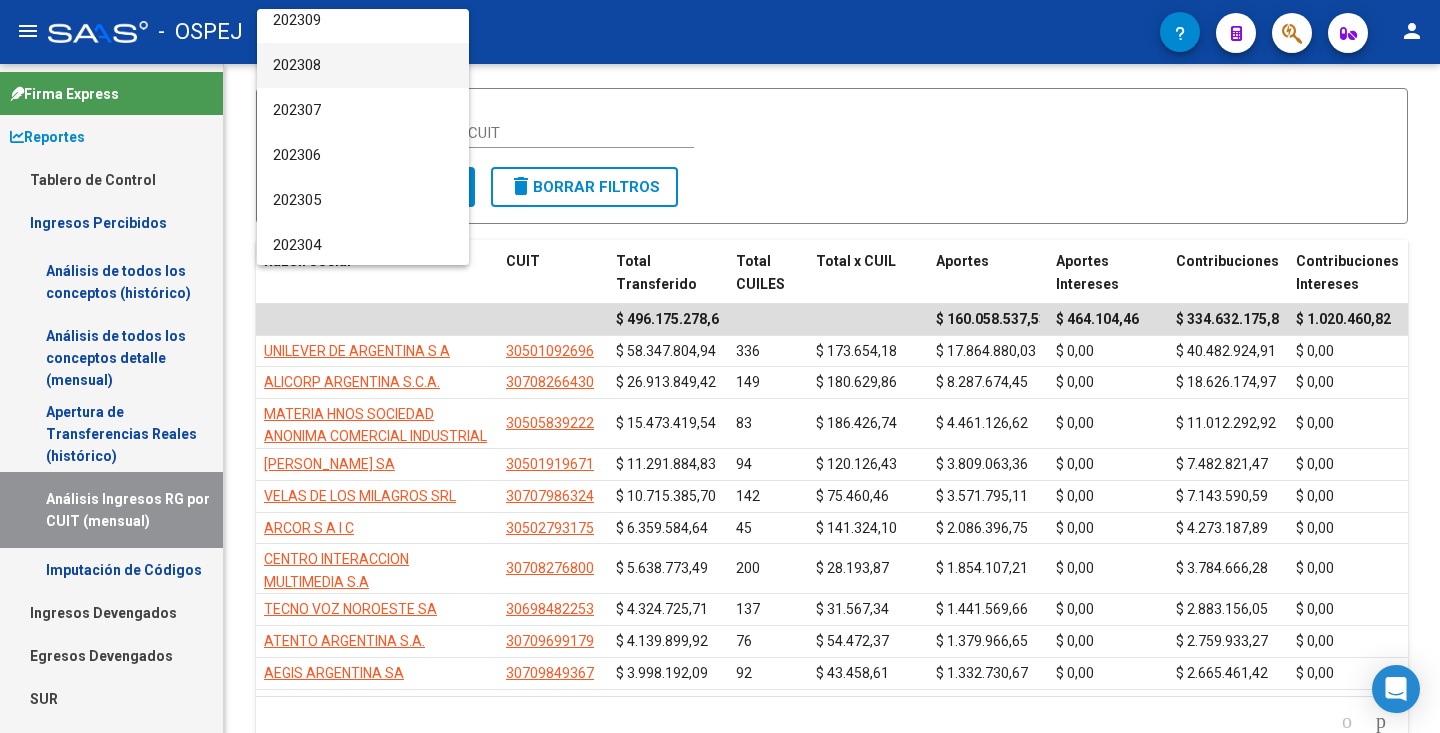 click on "202308" at bounding box center [363, 65] 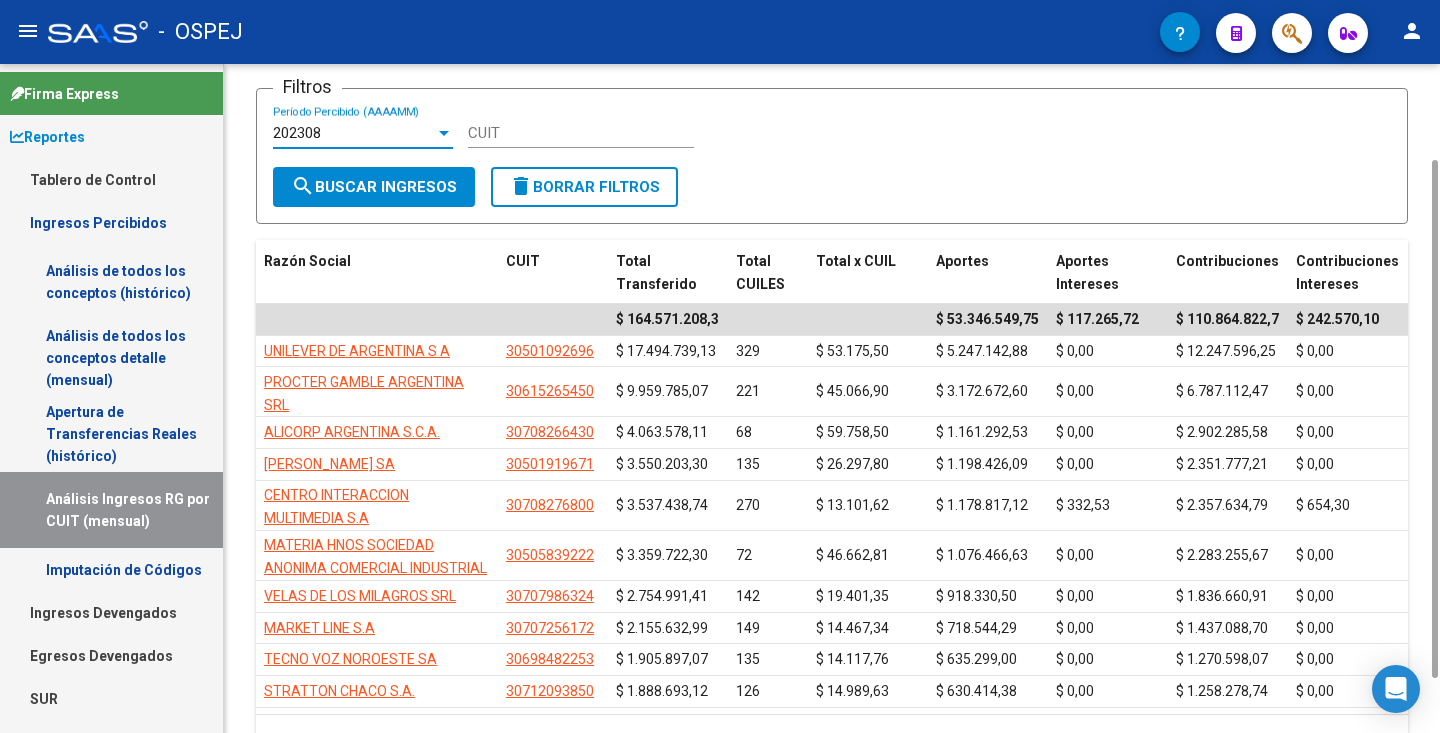 click on "202308" at bounding box center (354, 133) 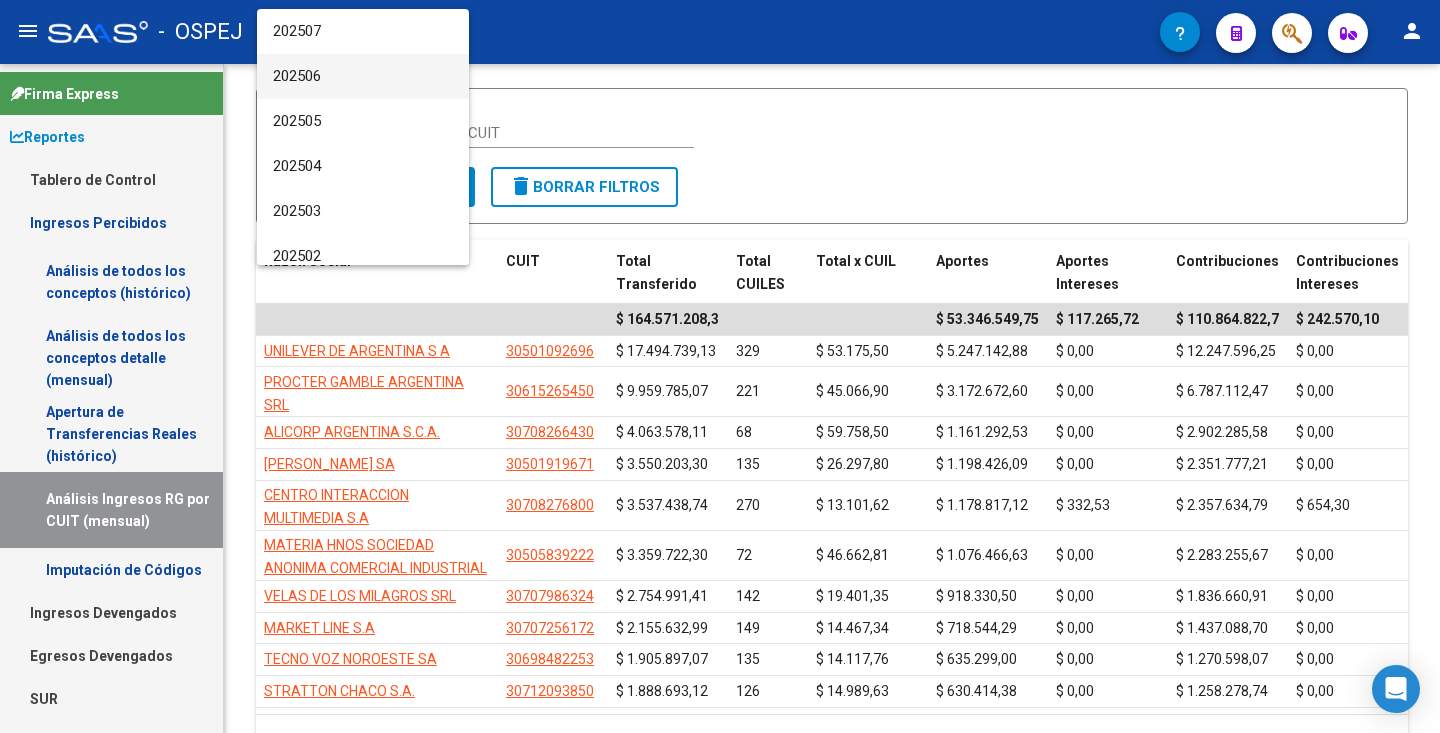 scroll, scrollTop: 0, scrollLeft: 0, axis: both 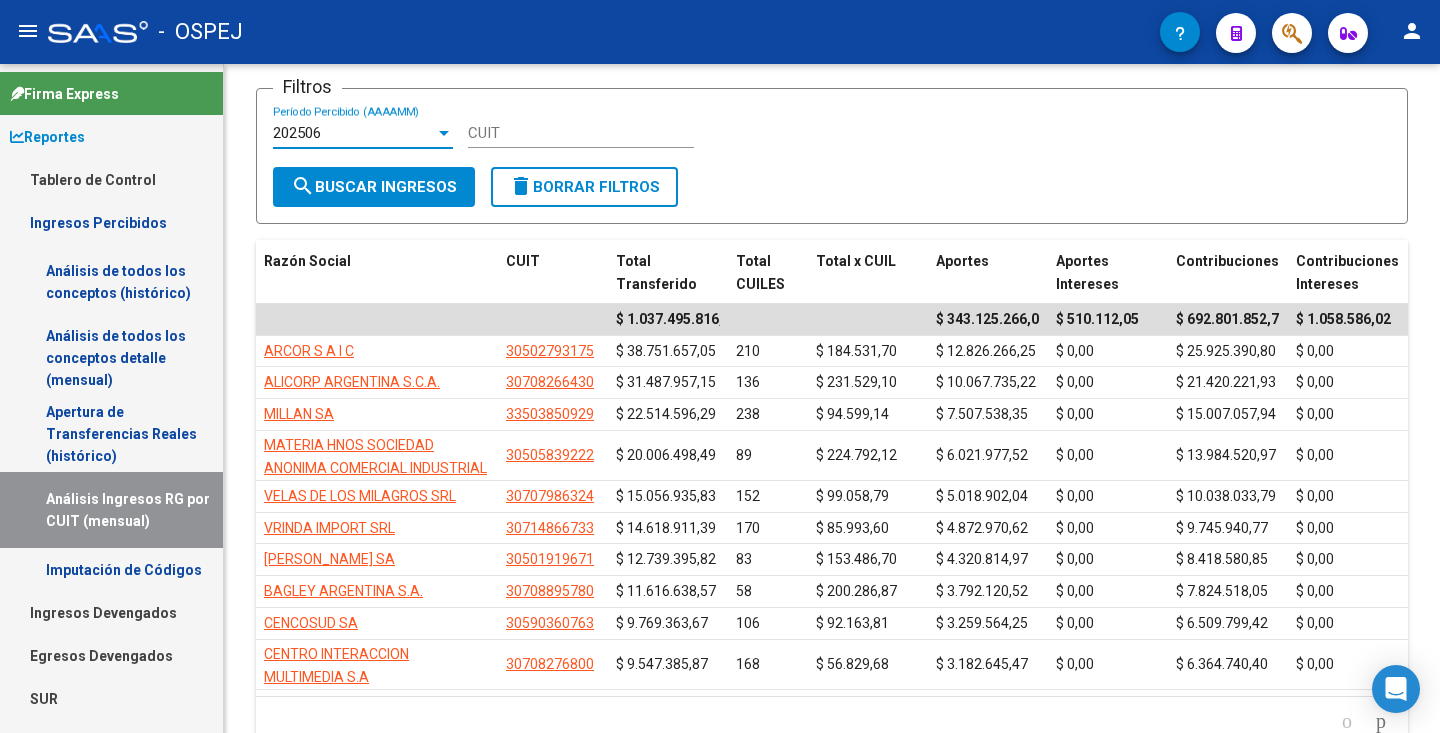 click on "Reportes" at bounding box center [47, 137] 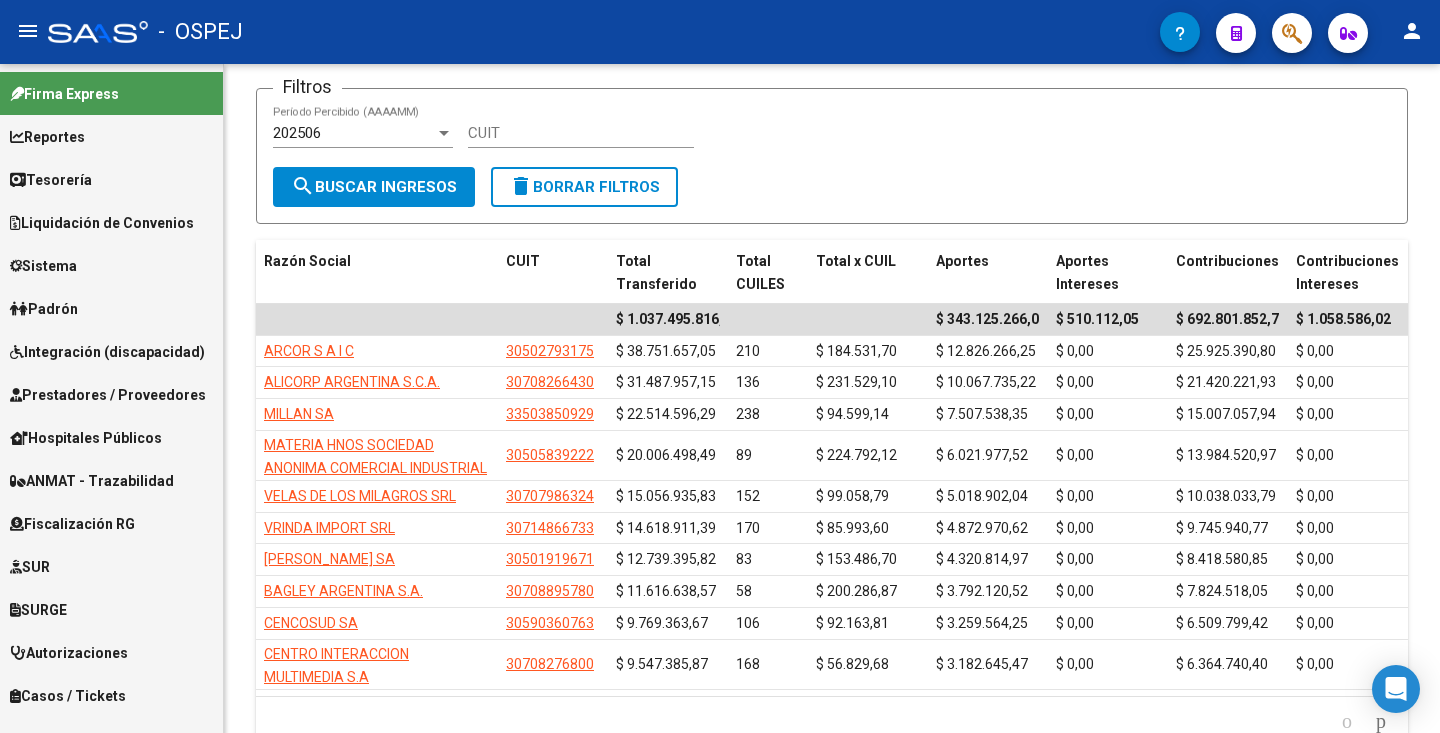 click on "Liquidación de Convenios" at bounding box center (102, 223) 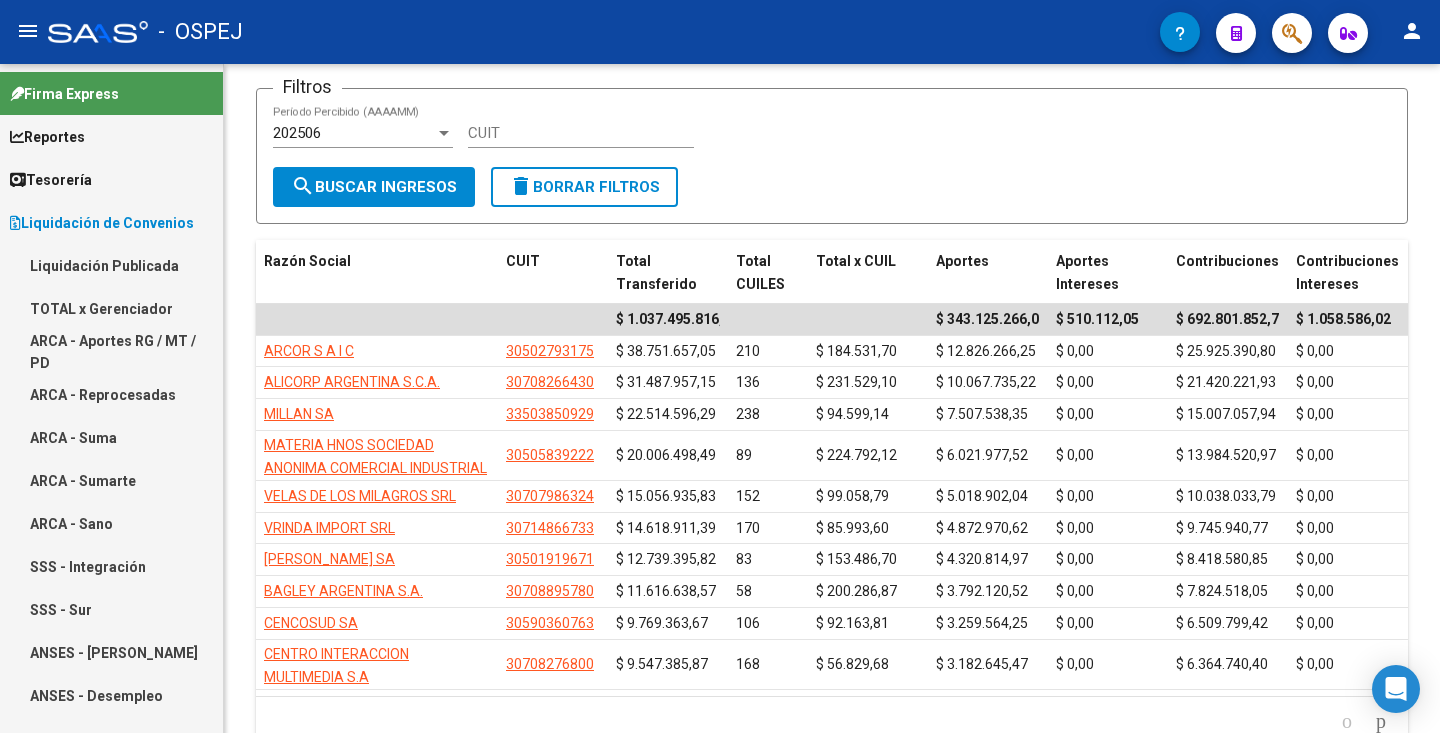 click on "Liquidación Publicada" at bounding box center [111, 265] 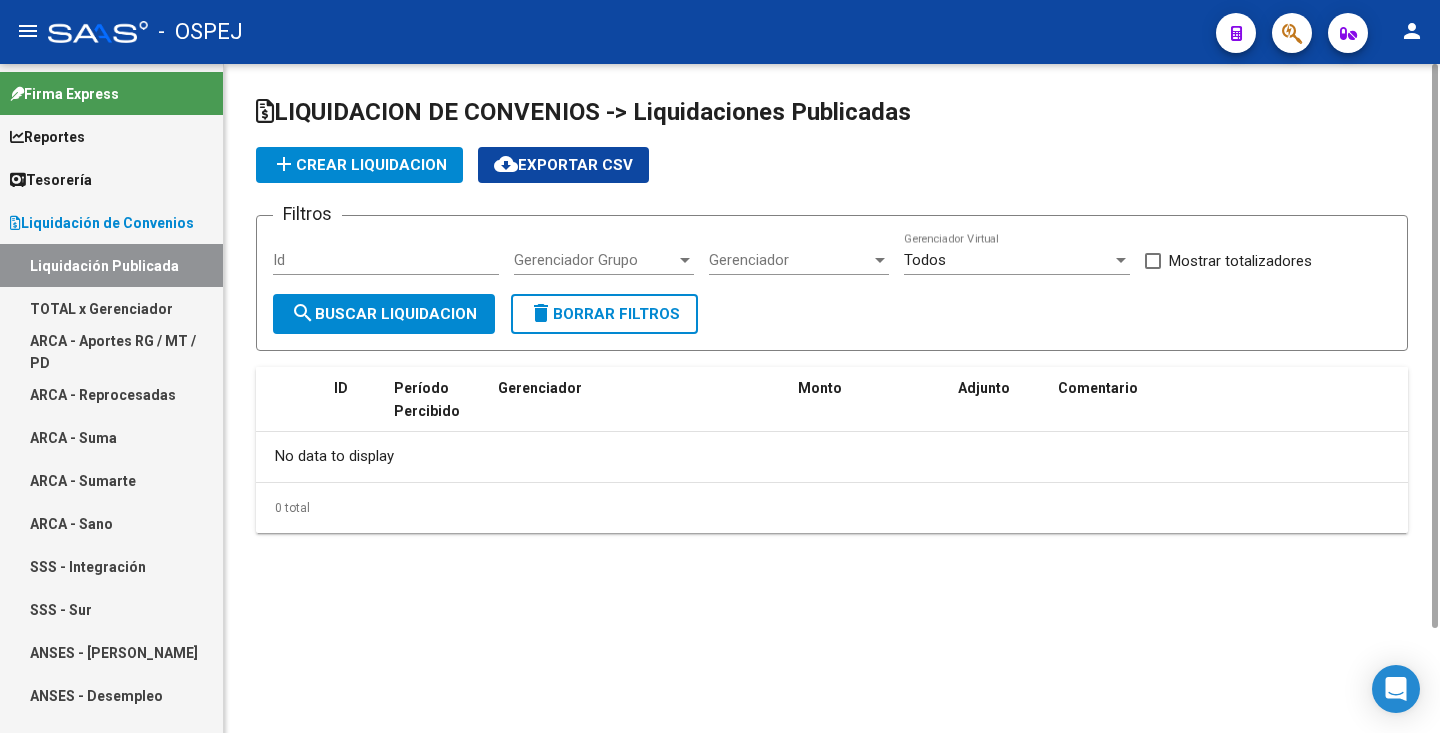 scroll, scrollTop: 0, scrollLeft: 0, axis: both 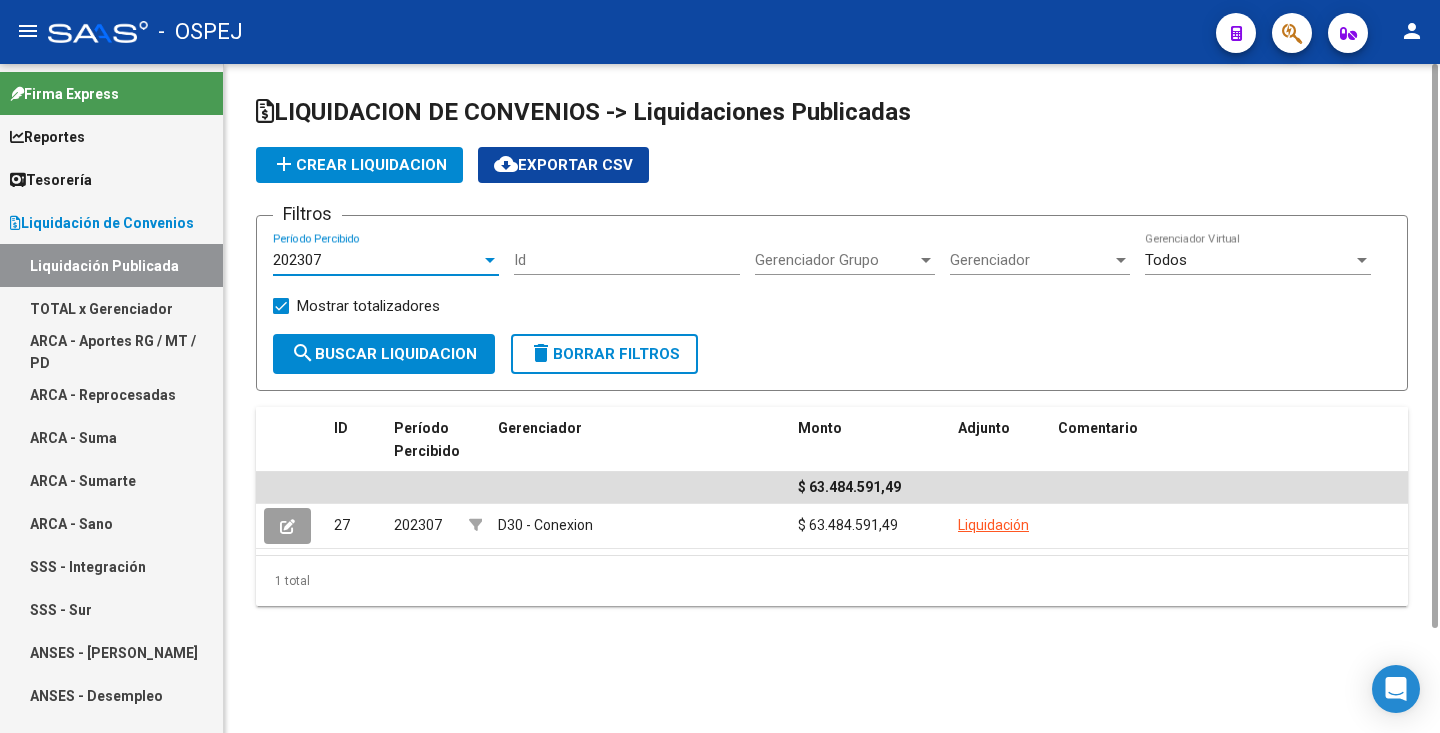 click on "202307" at bounding box center [377, 260] 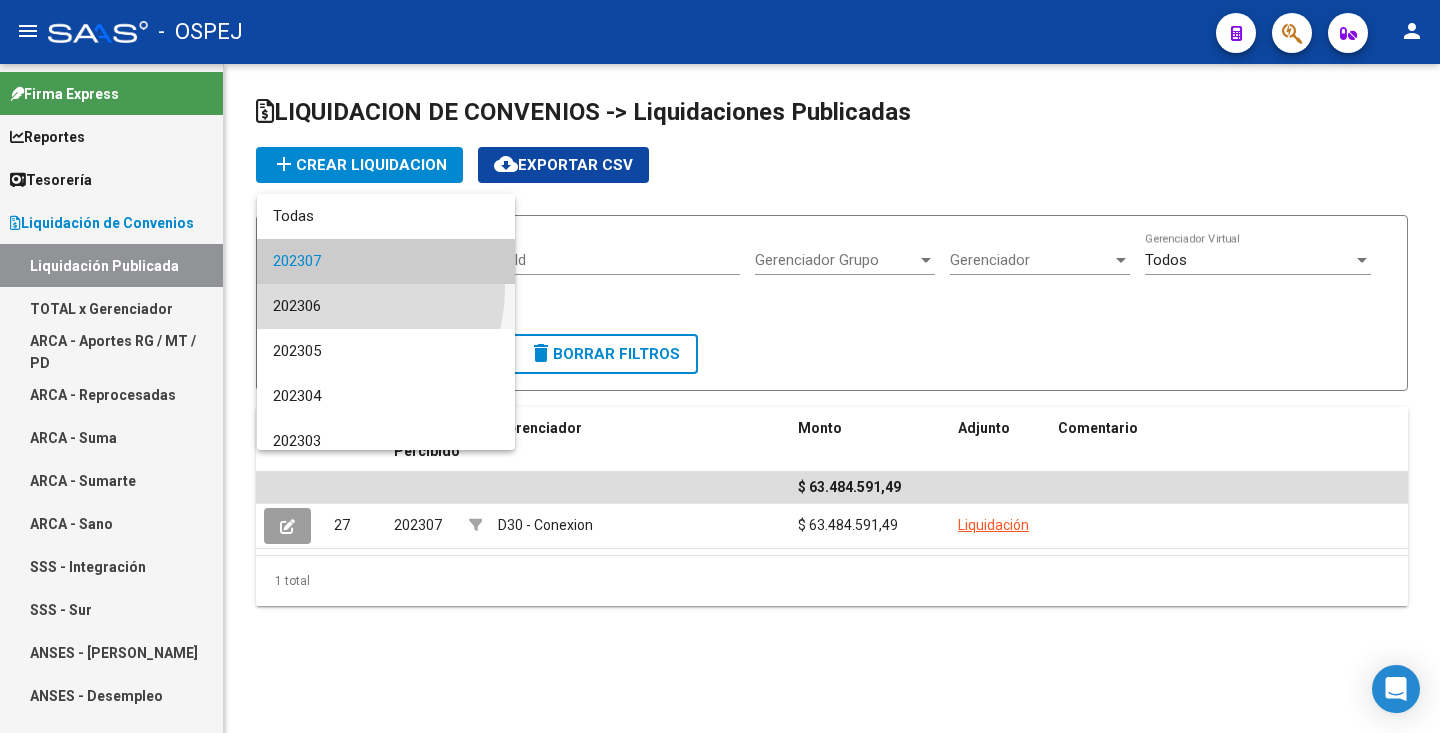 click on "202306" at bounding box center (386, 306) 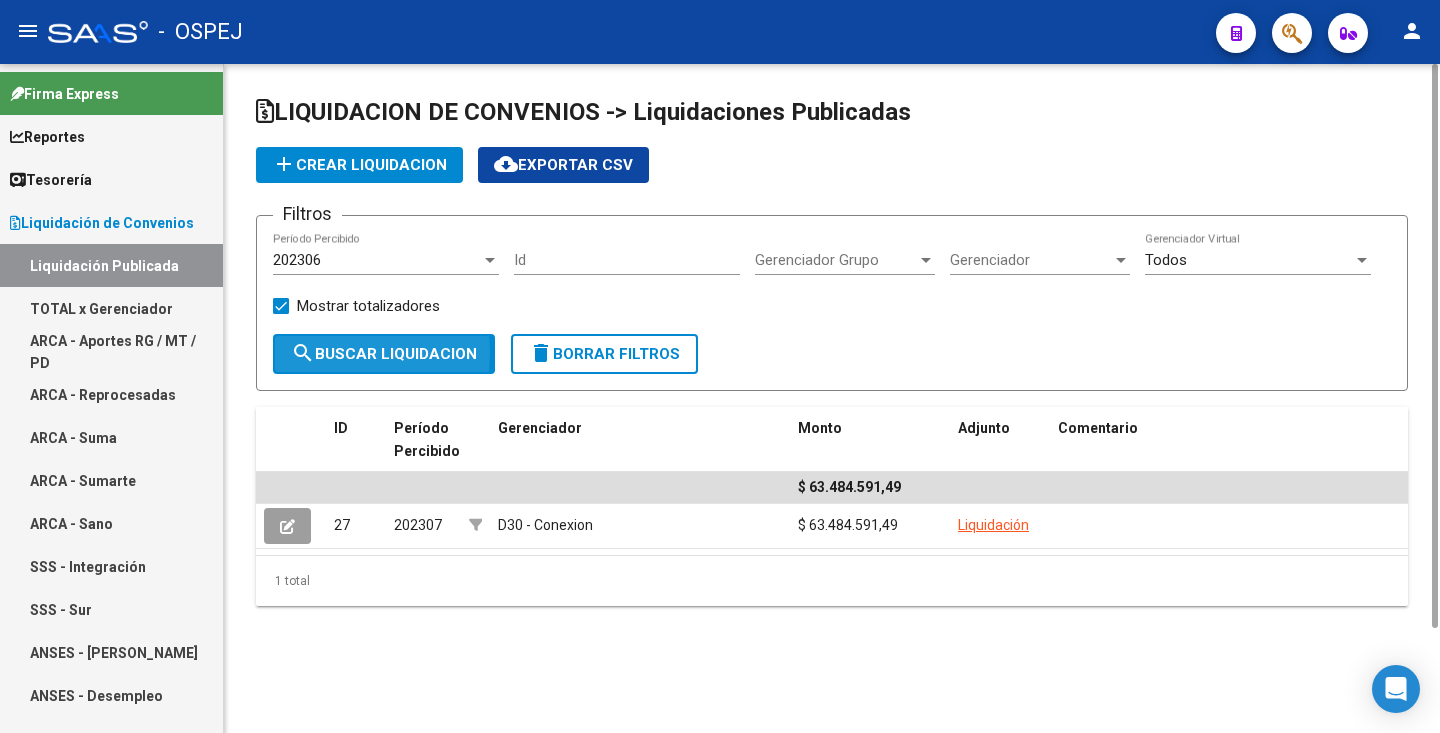 click on "search  Buscar Liquidacion" 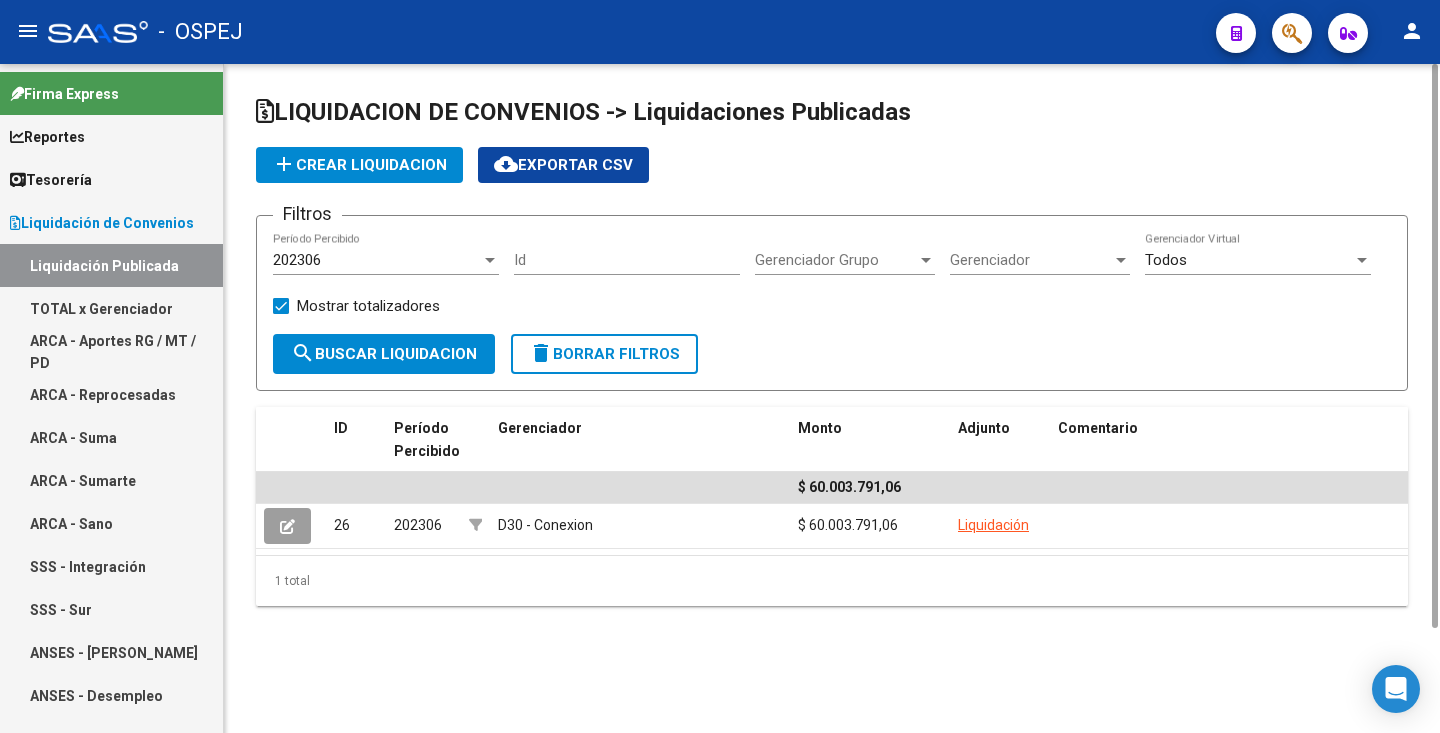 click on "202306" at bounding box center [377, 260] 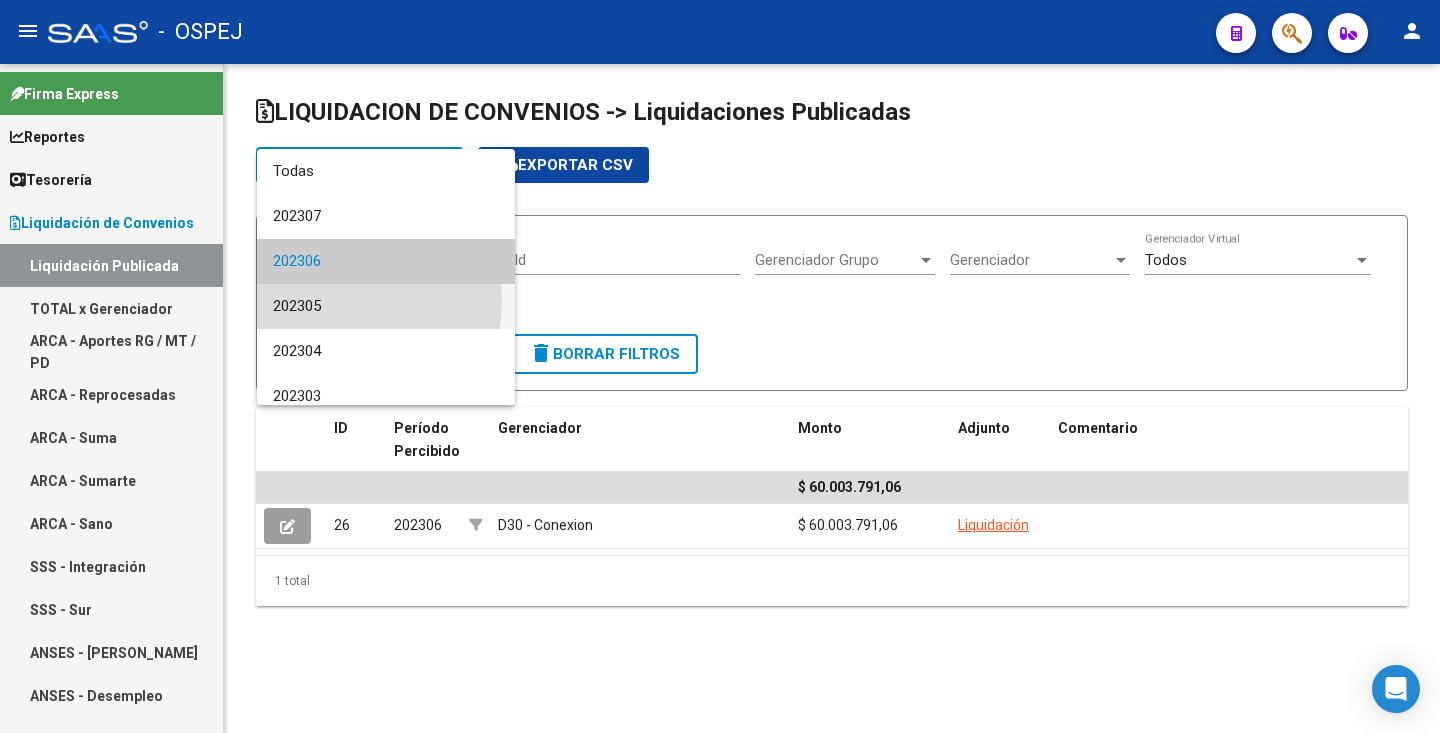 click on "202305" at bounding box center (386, 306) 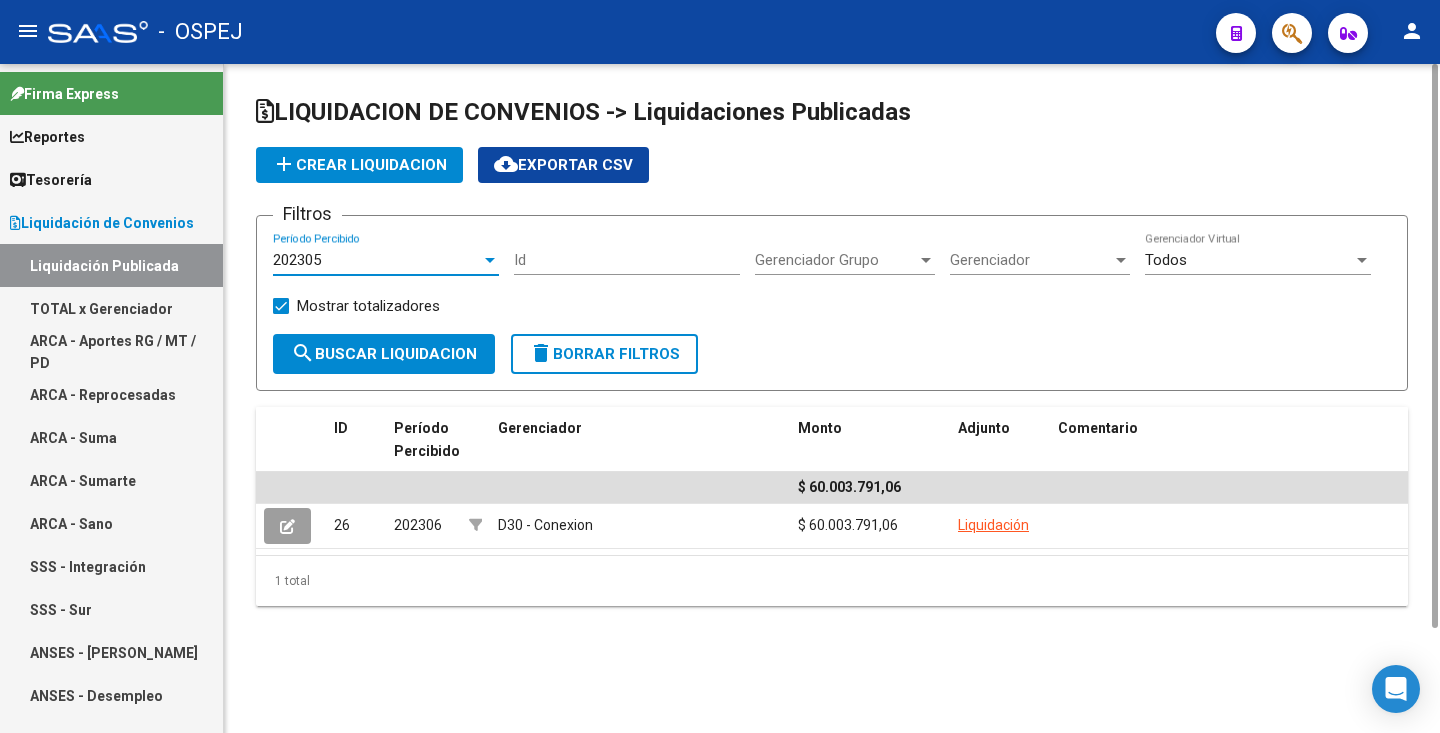 click on "search  Buscar Liquidacion" 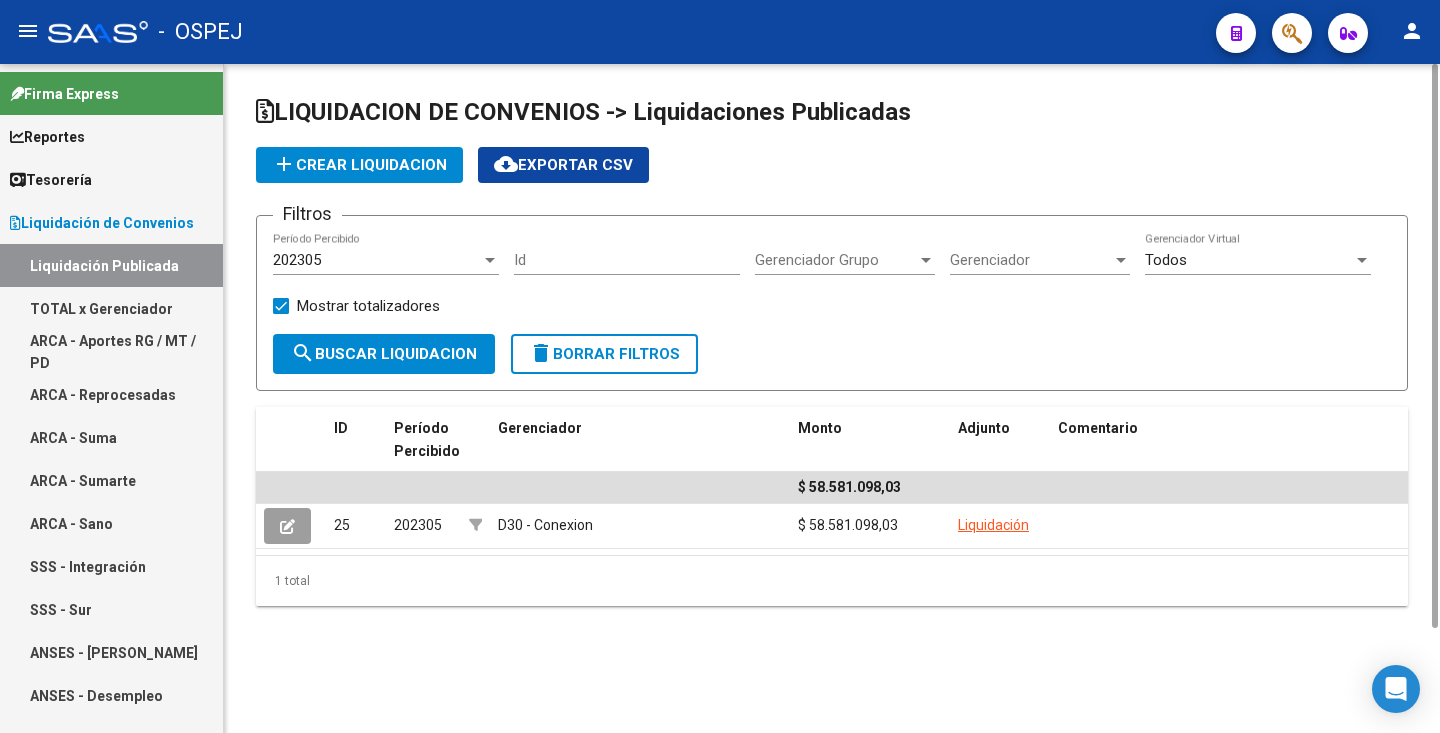 click on "202305" at bounding box center [377, 260] 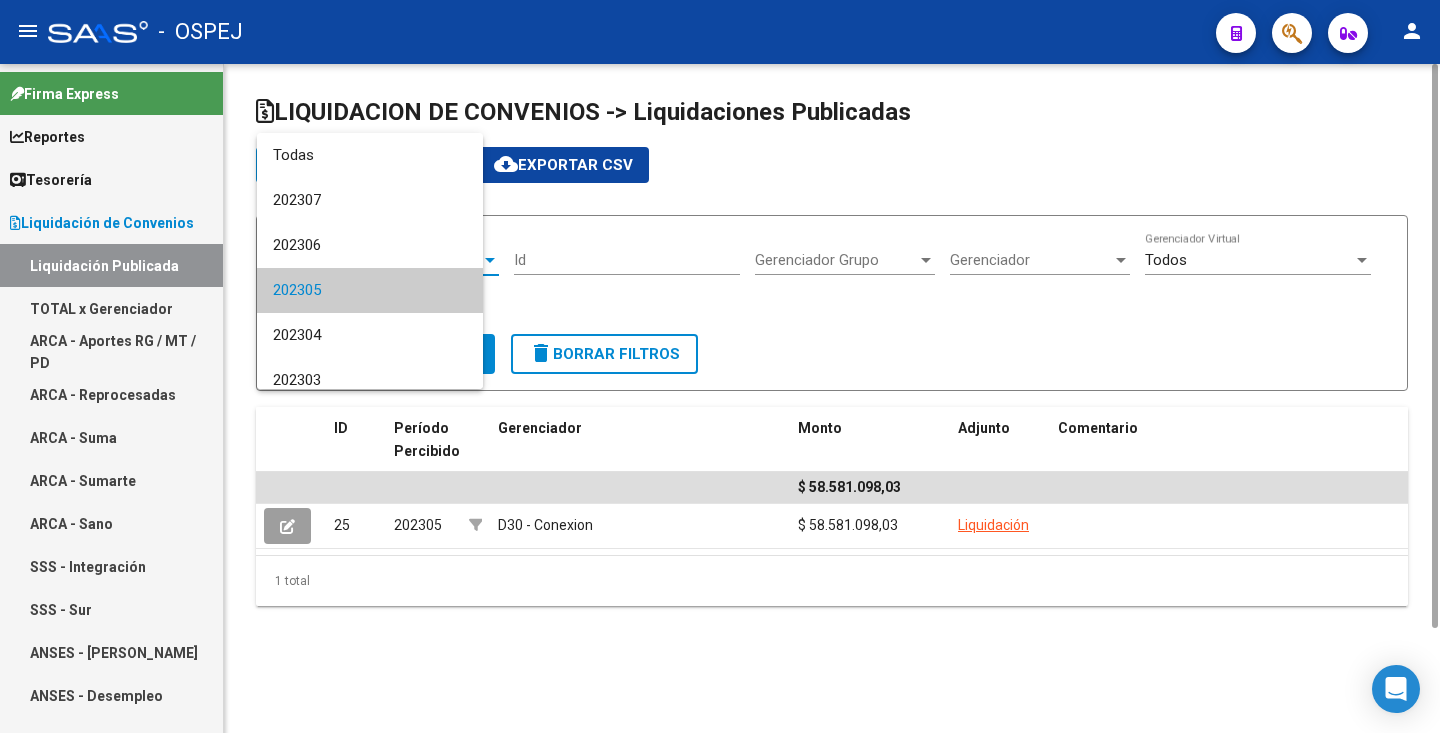 scroll, scrollTop: 29, scrollLeft: 0, axis: vertical 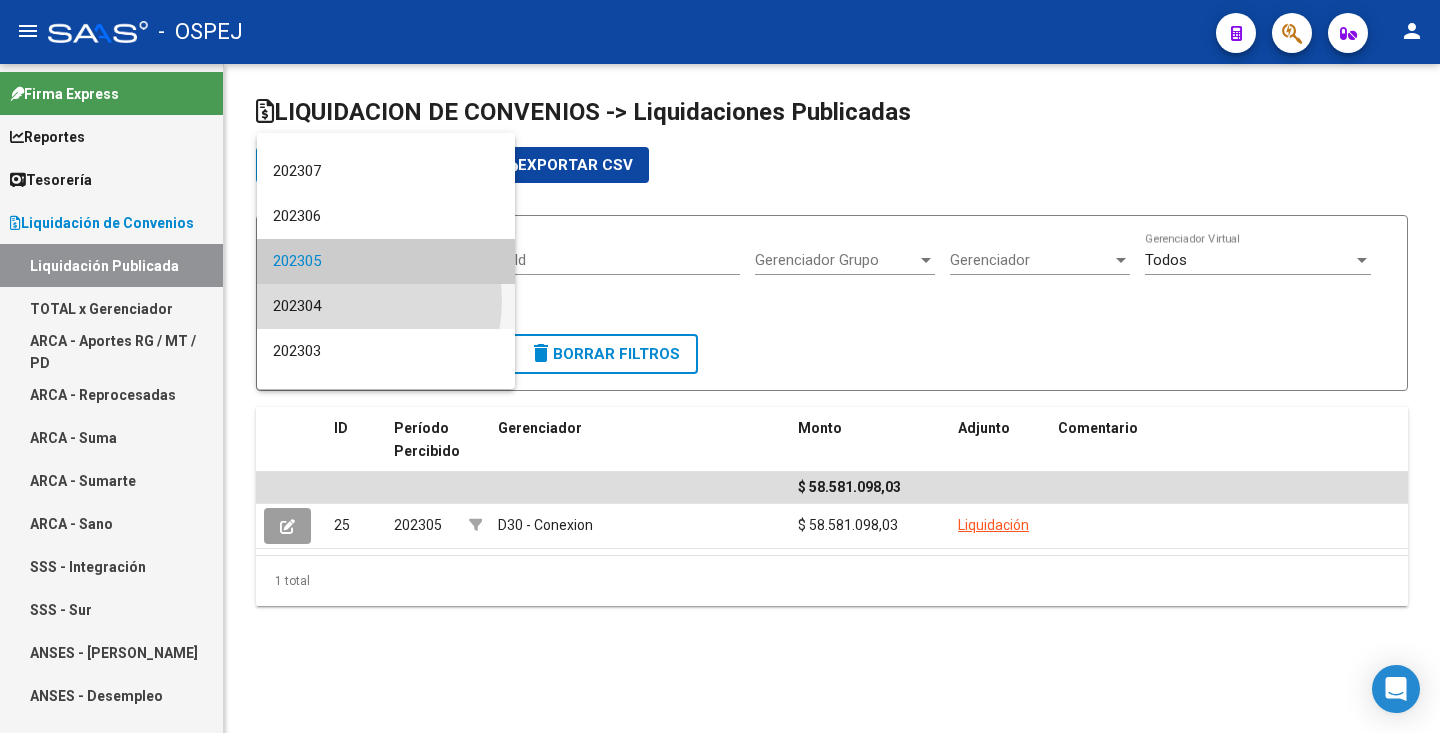 click on "202304" at bounding box center [386, 306] 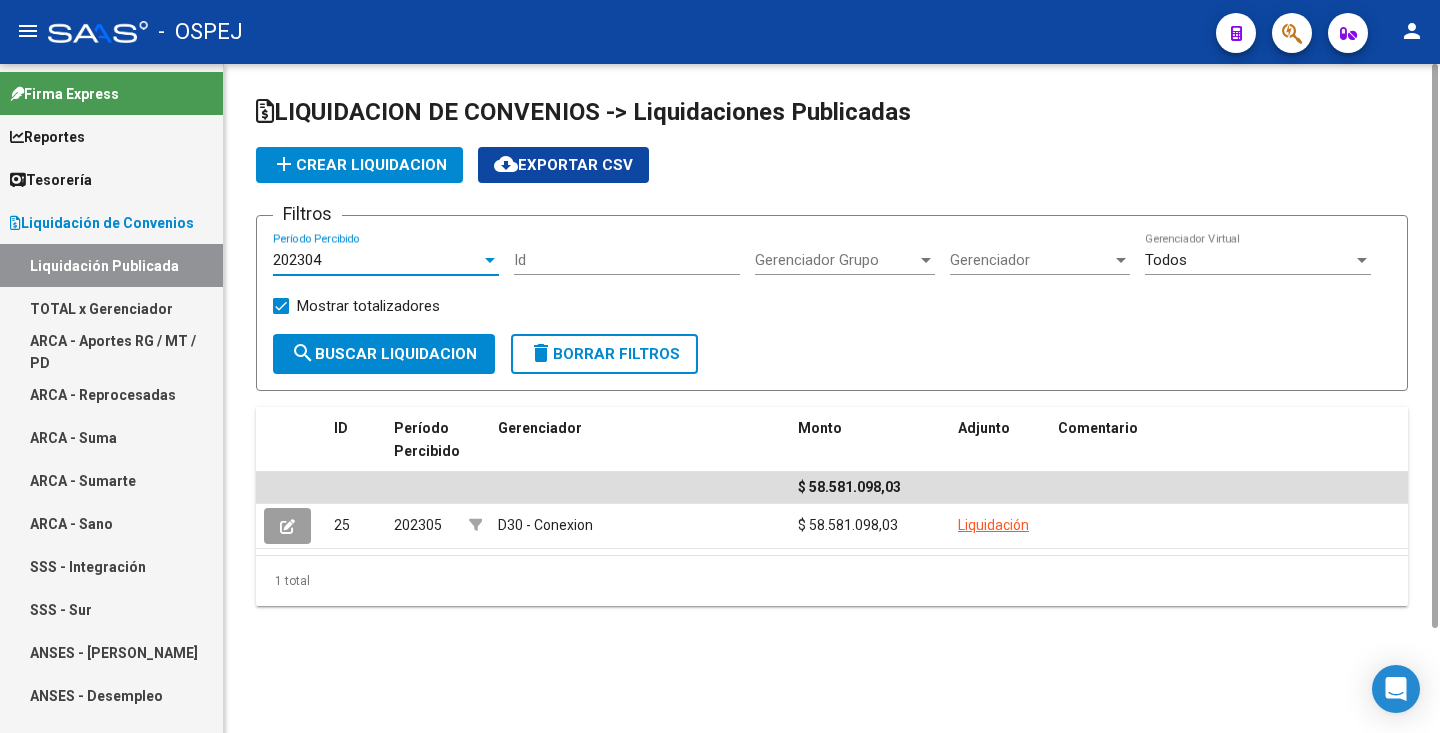 click on "search  Buscar Liquidacion" 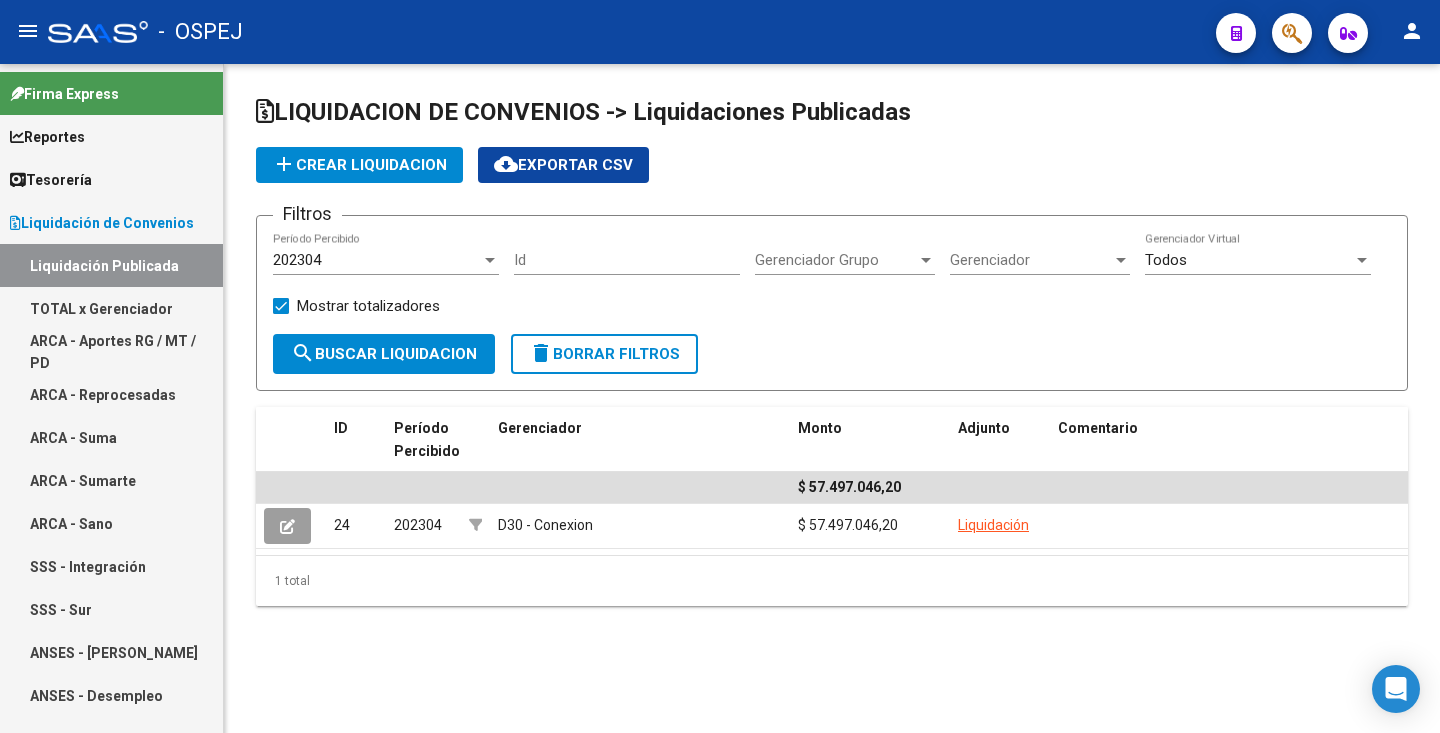 click on "TOTAL x Gerenciador" at bounding box center (111, 308) 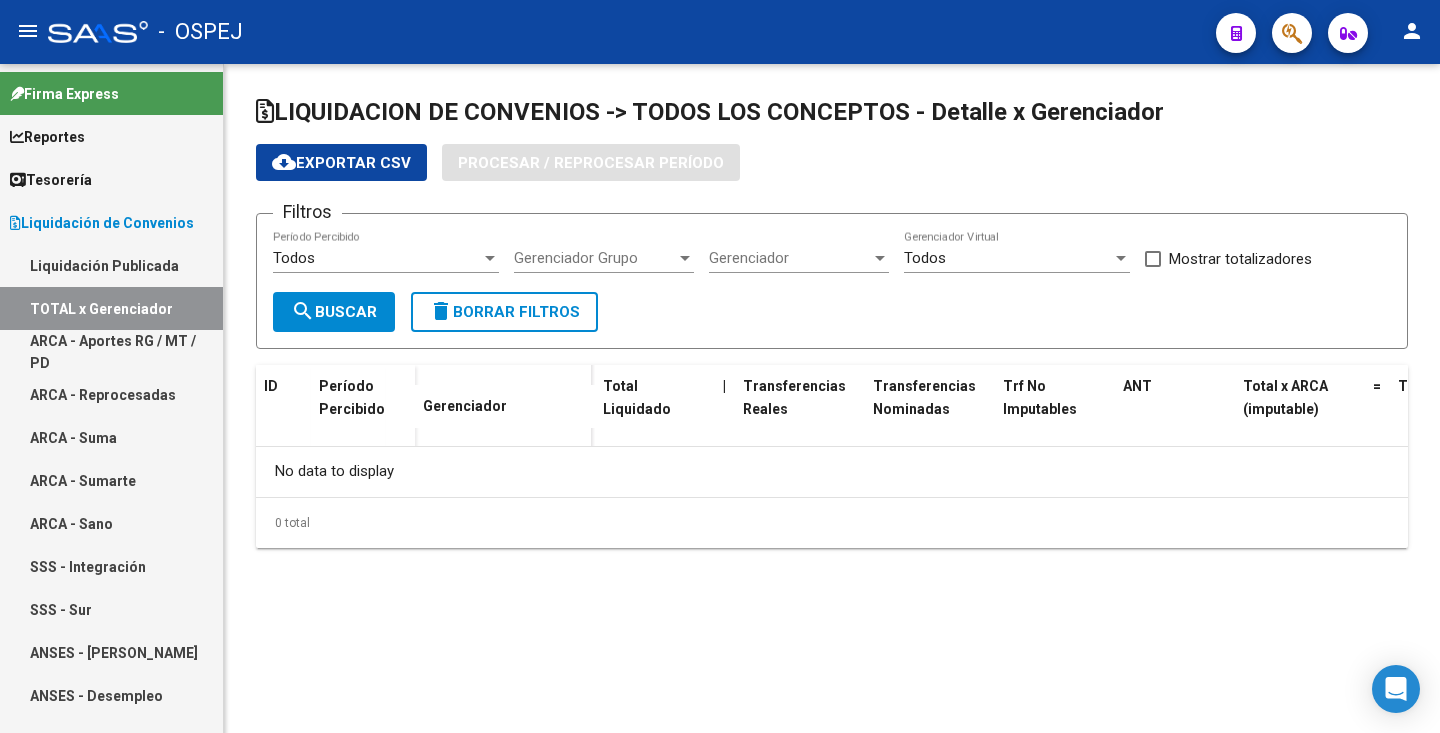 checkbox on "true" 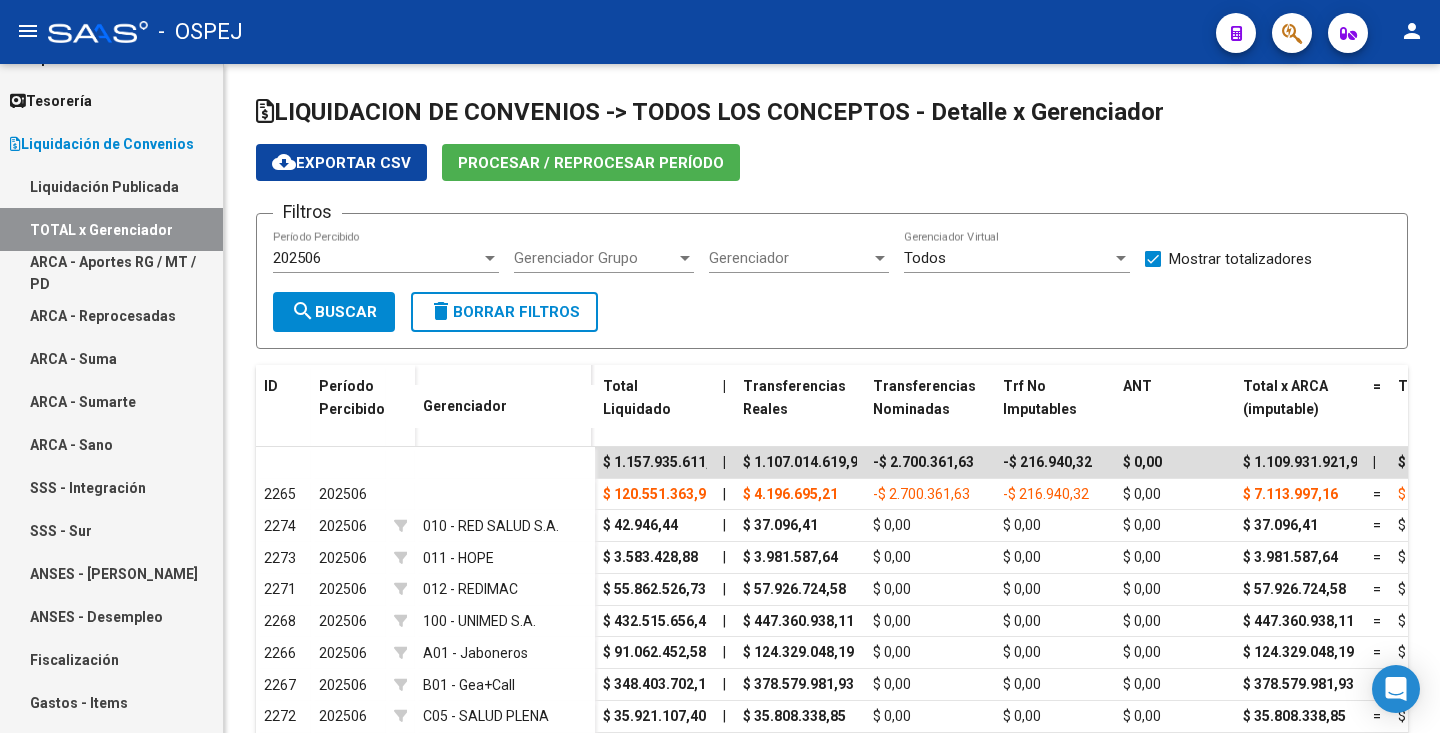 scroll, scrollTop: 86, scrollLeft: 0, axis: vertical 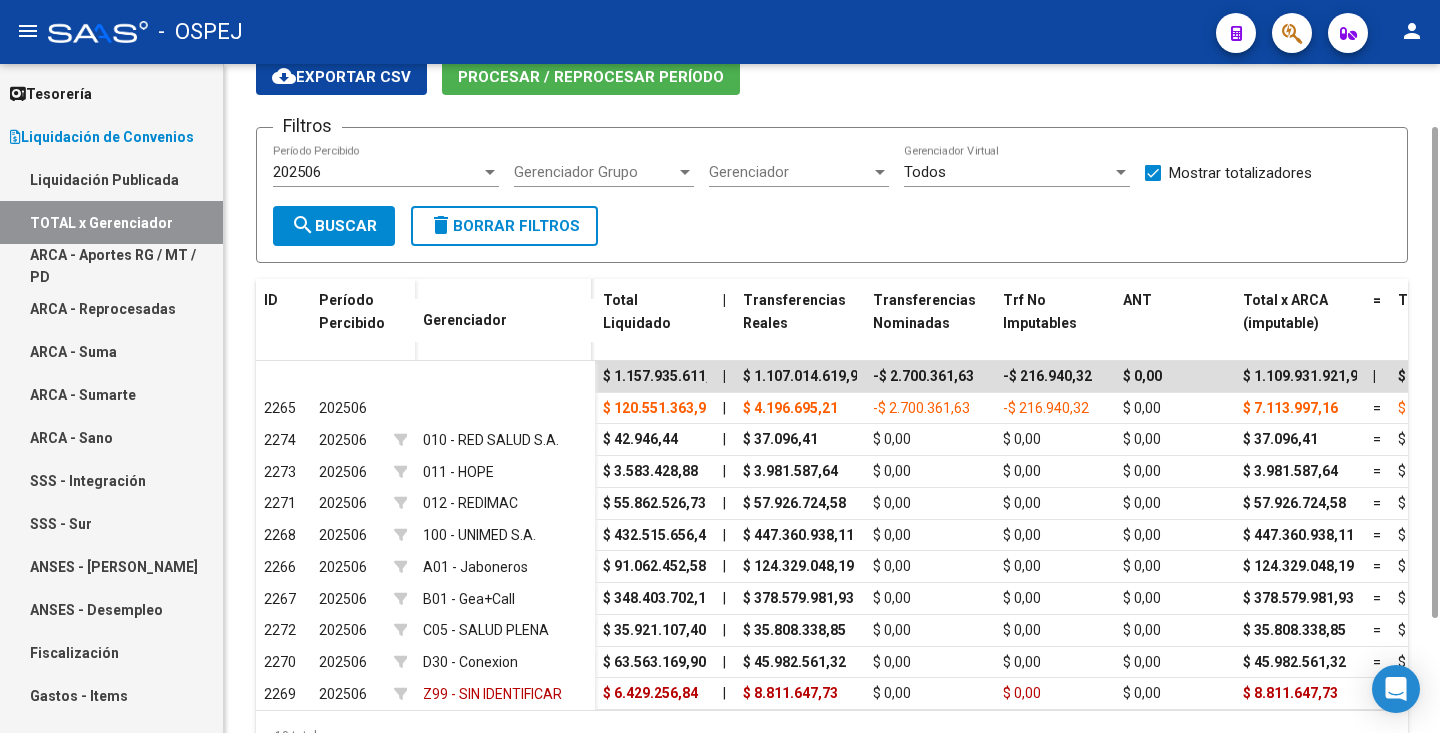 click on "202506" at bounding box center [377, 172] 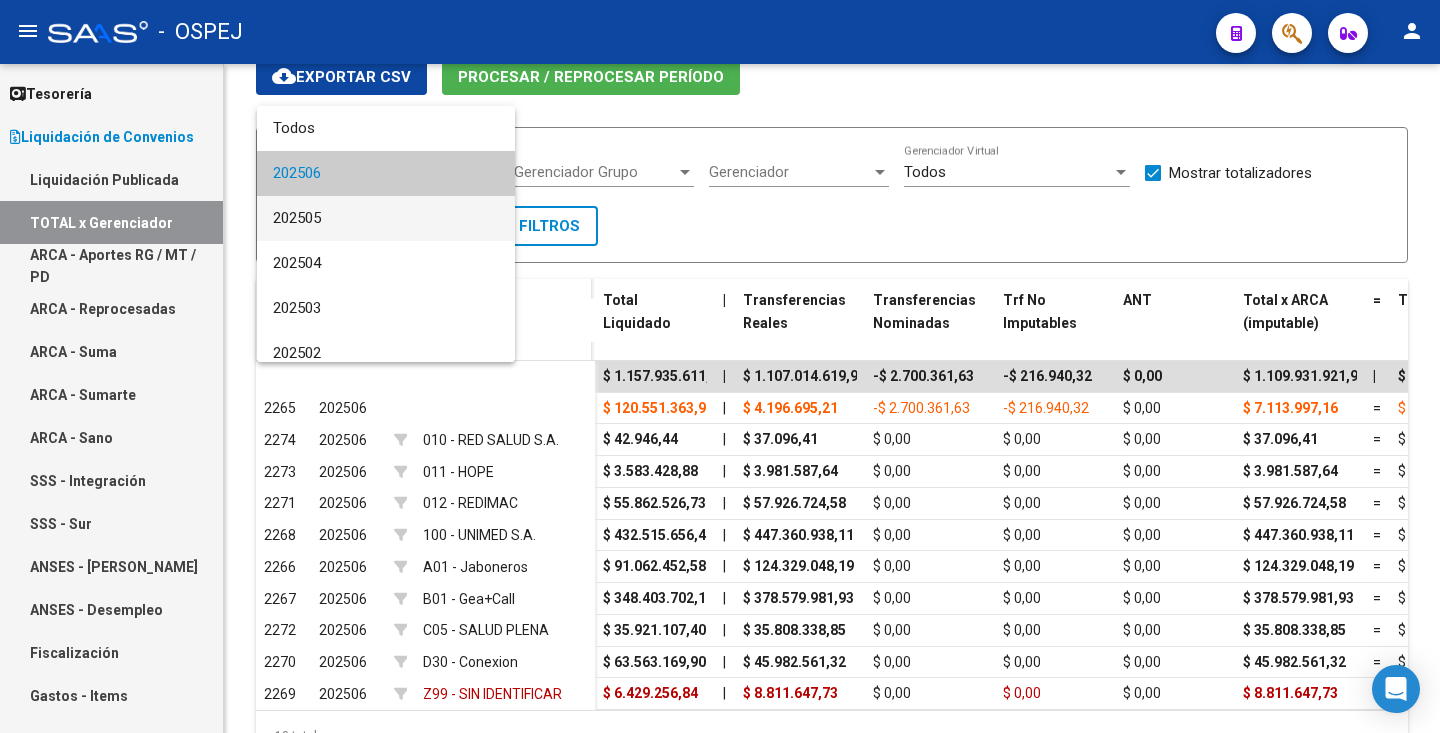 click on "202505" at bounding box center [386, 218] 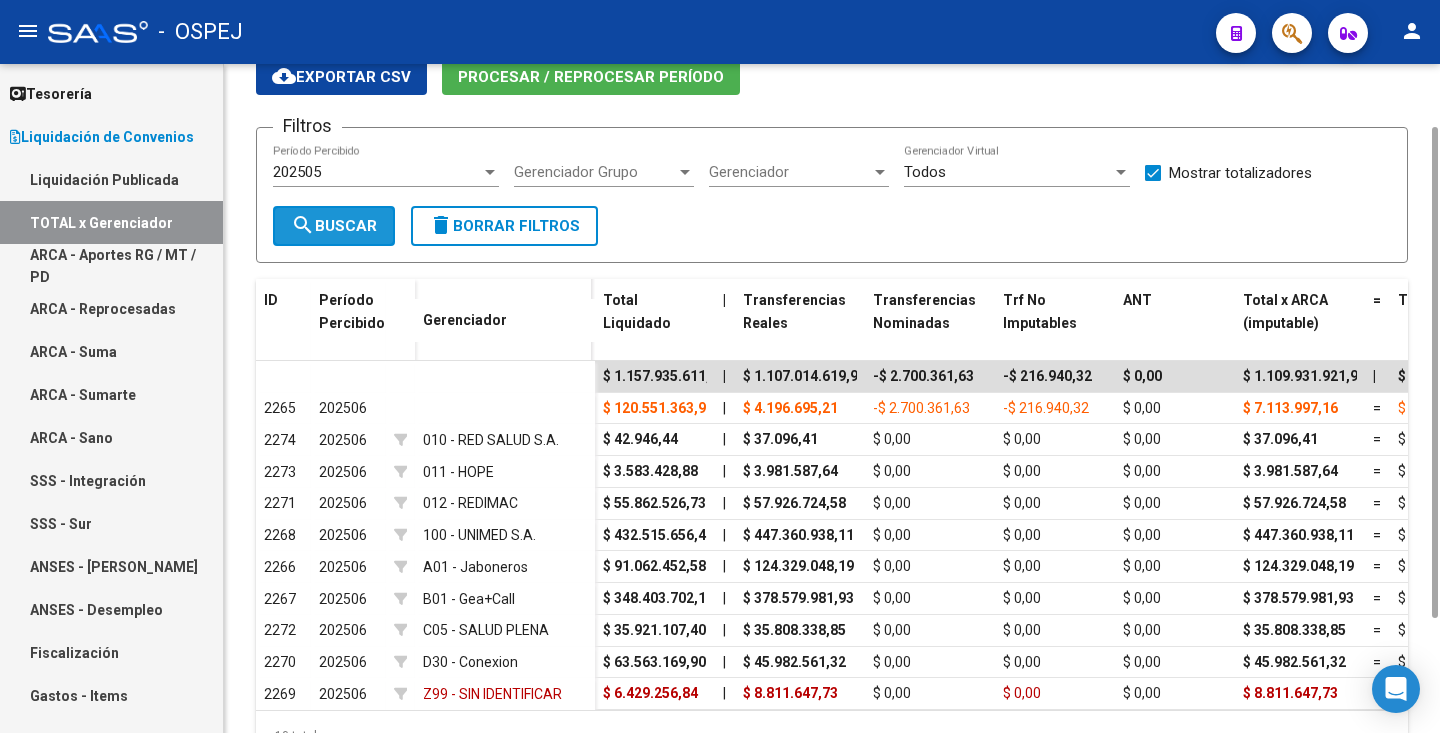 click on "search  Buscar" 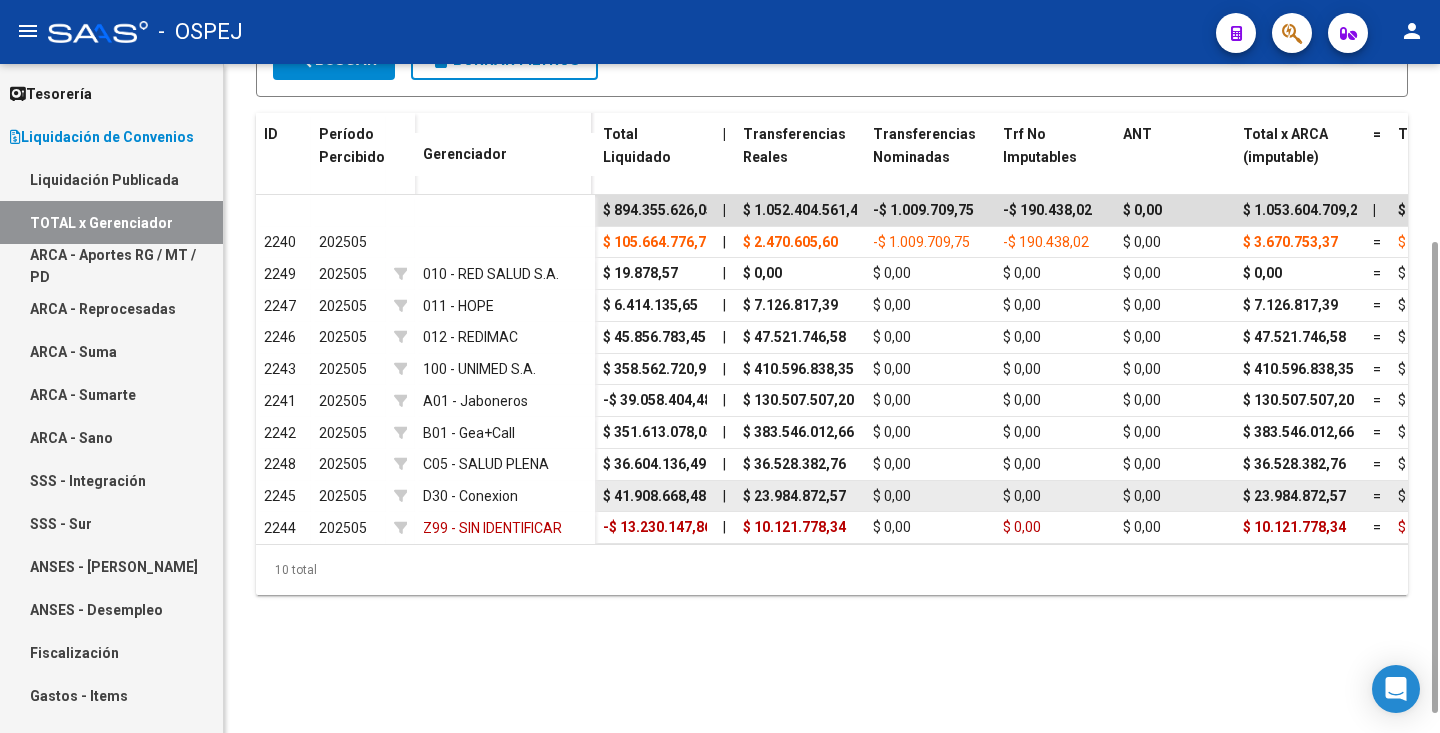 scroll, scrollTop: 252, scrollLeft: 0, axis: vertical 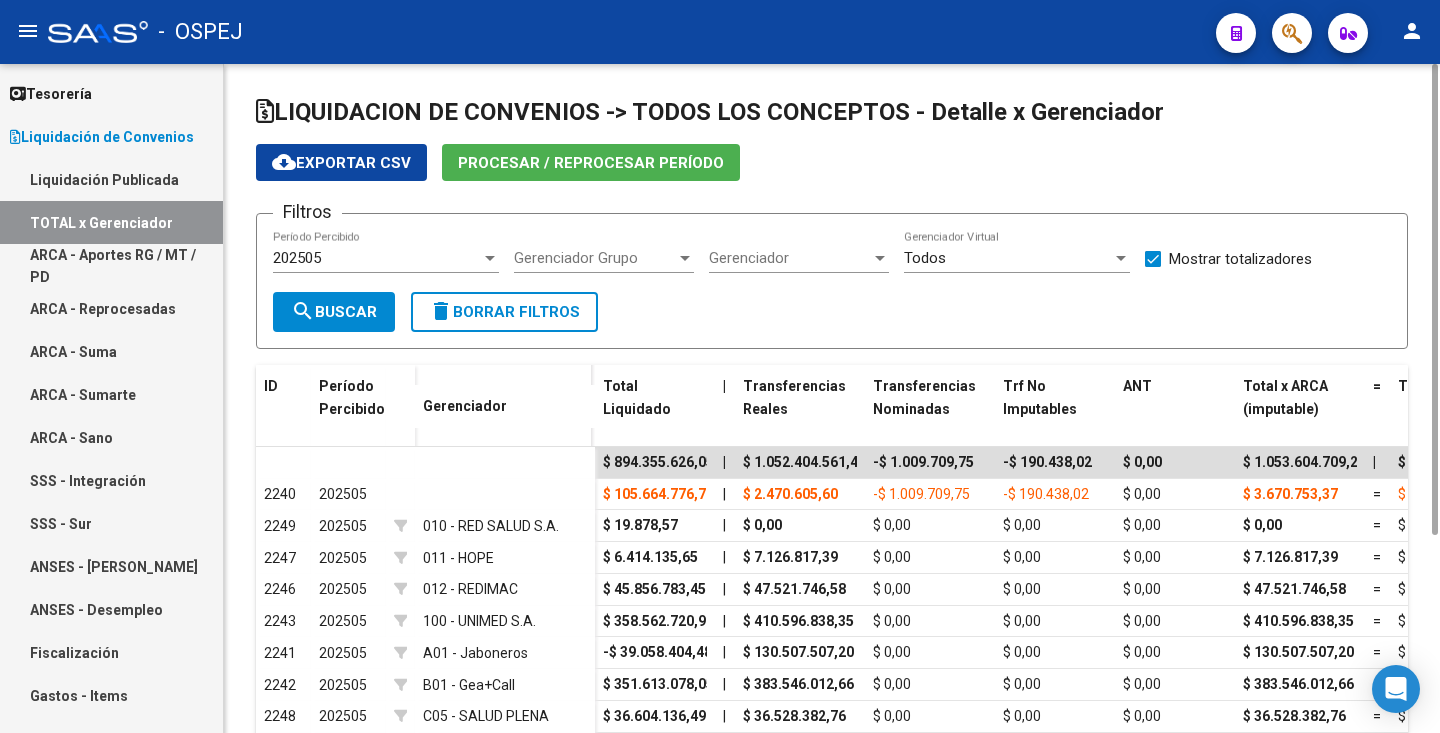 click on "202505" at bounding box center (377, 258) 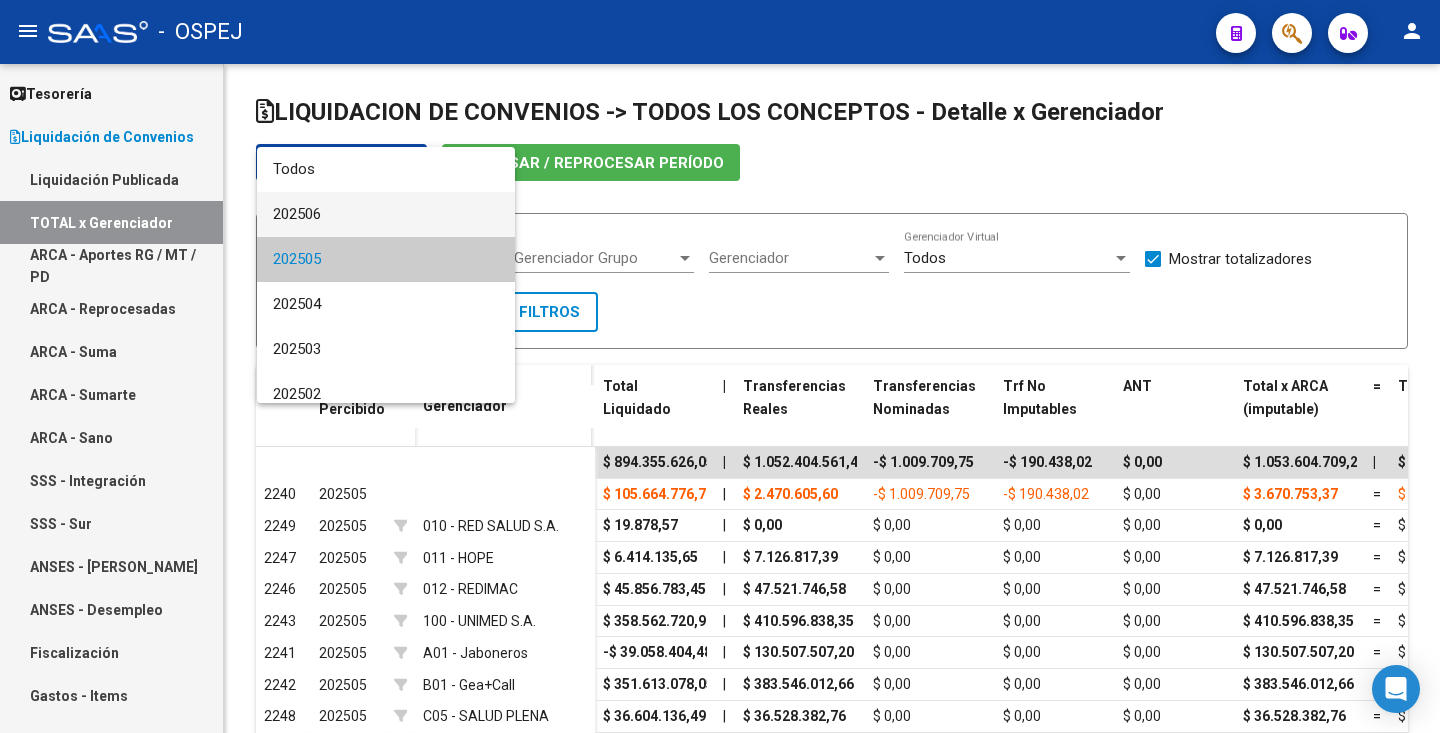 click on "202506" at bounding box center [386, 214] 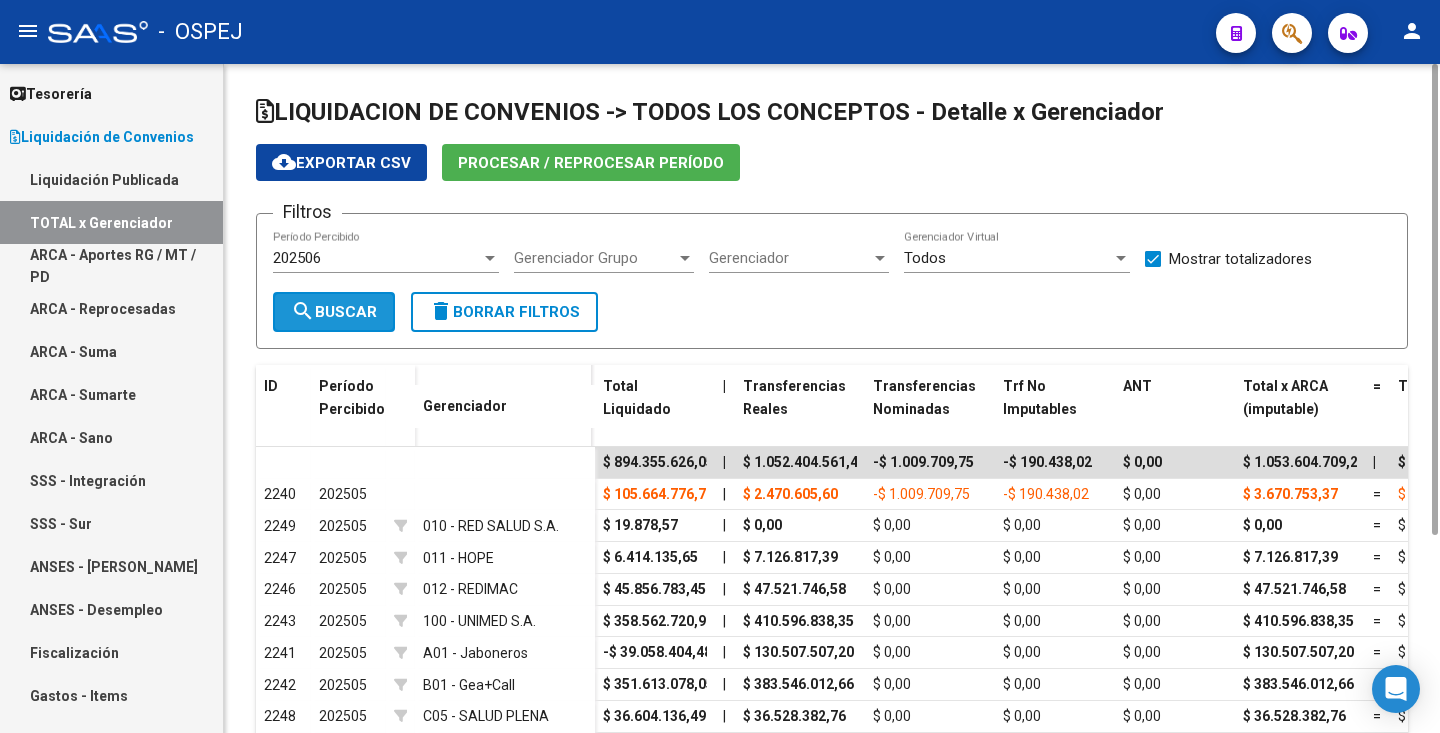click on "search  Buscar" 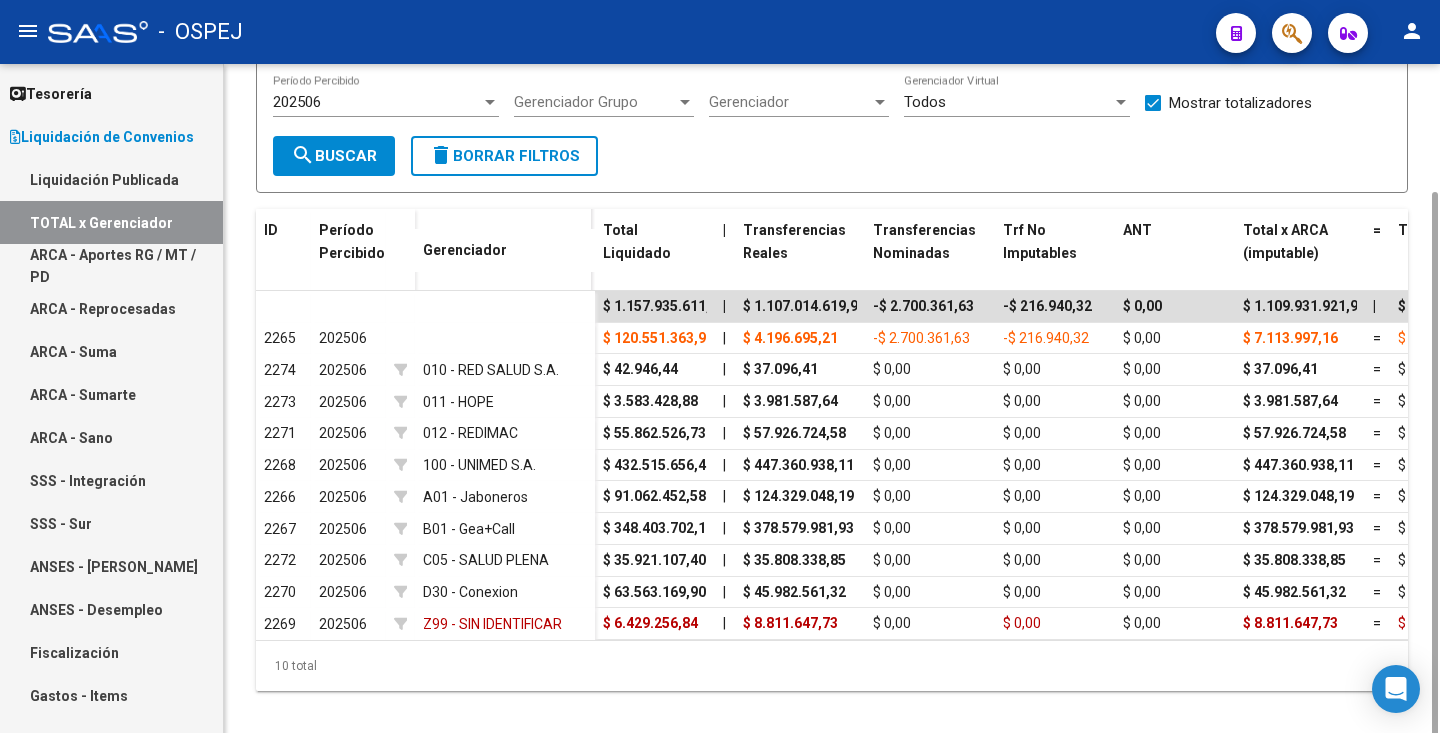scroll, scrollTop: 155, scrollLeft: 0, axis: vertical 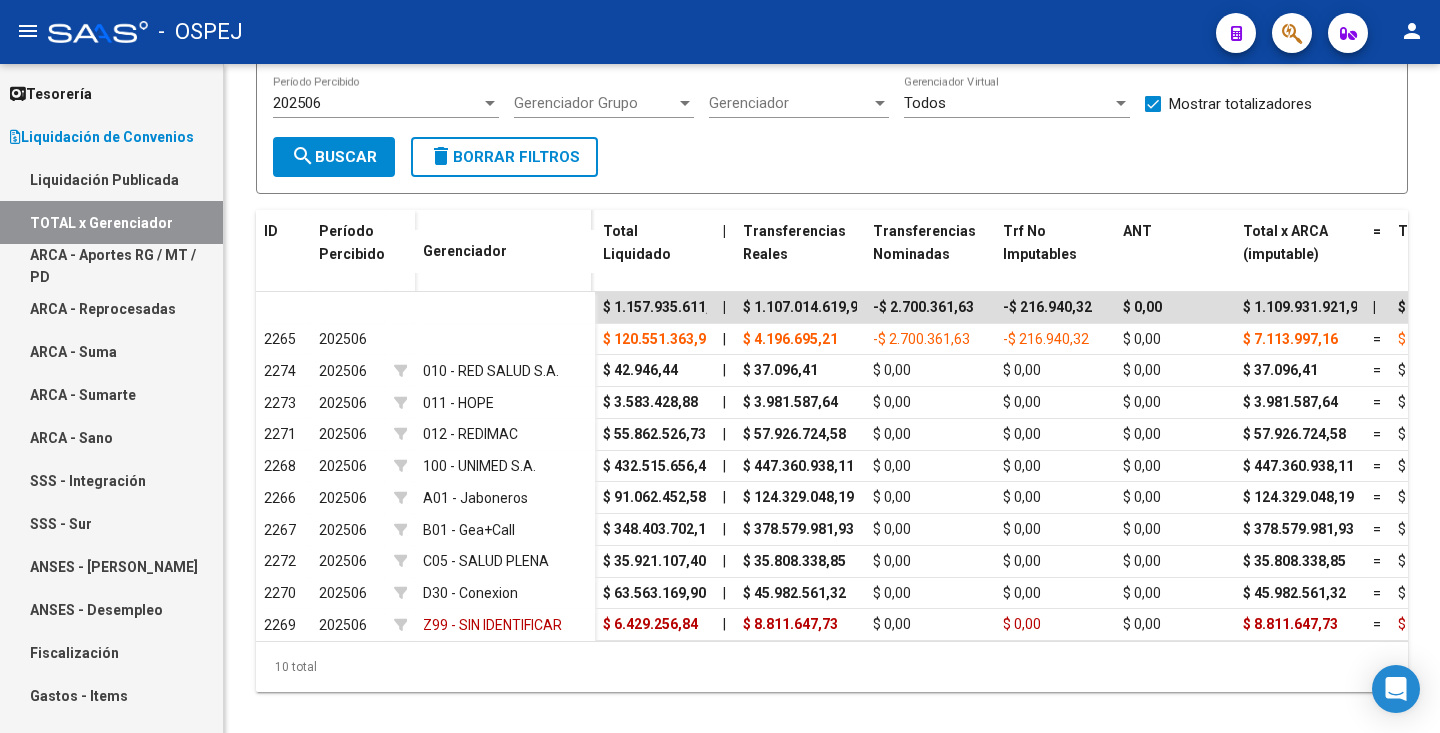 click on "menu -   OSPEJ  person" 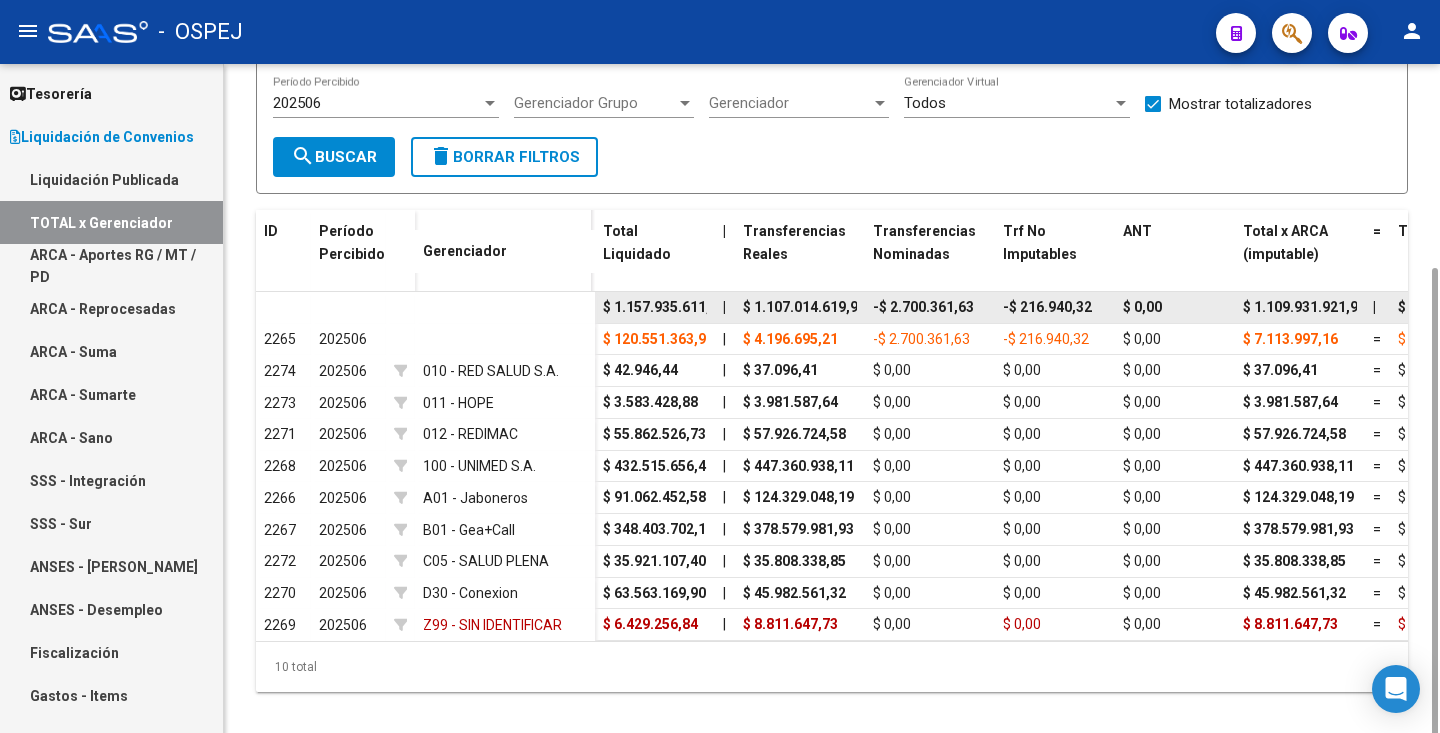 scroll, scrollTop: 242, scrollLeft: 0, axis: vertical 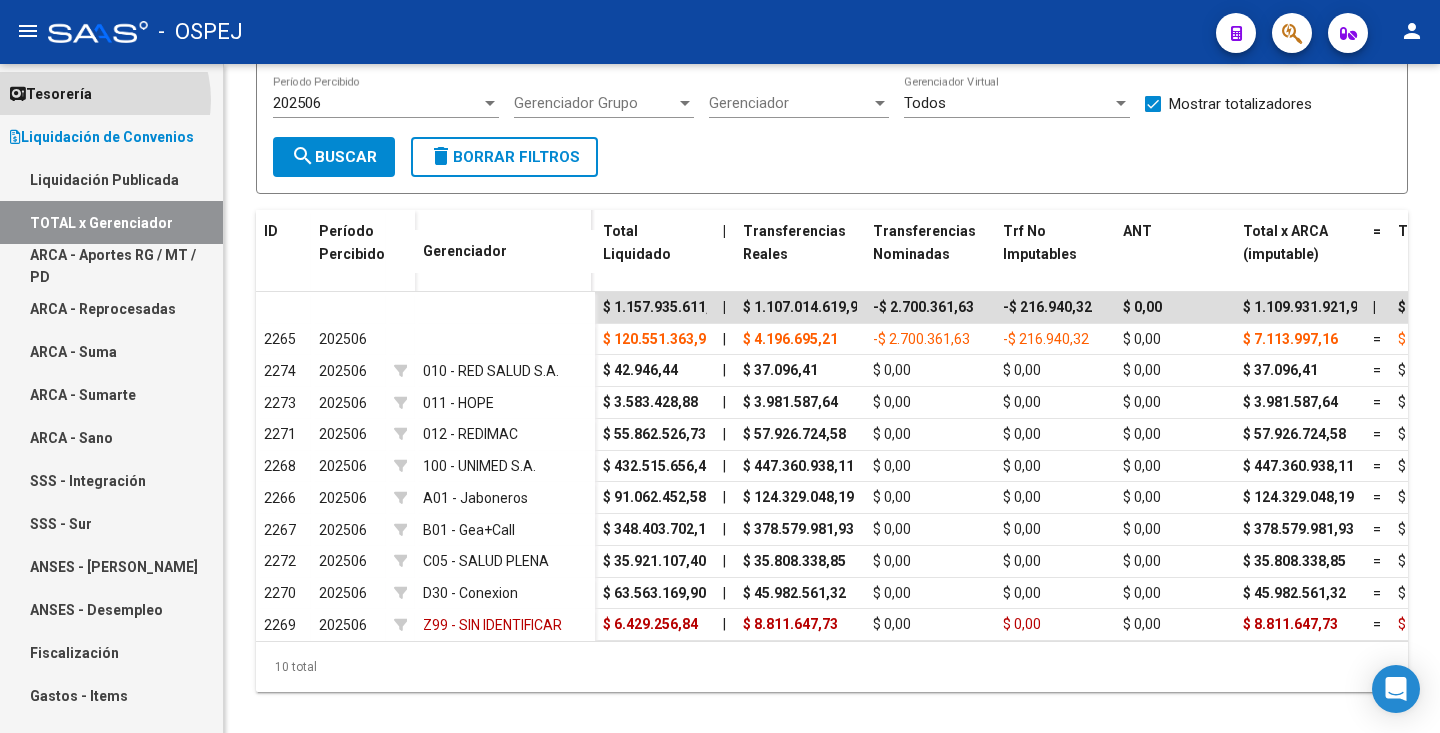 click on "Tesorería" at bounding box center (51, 94) 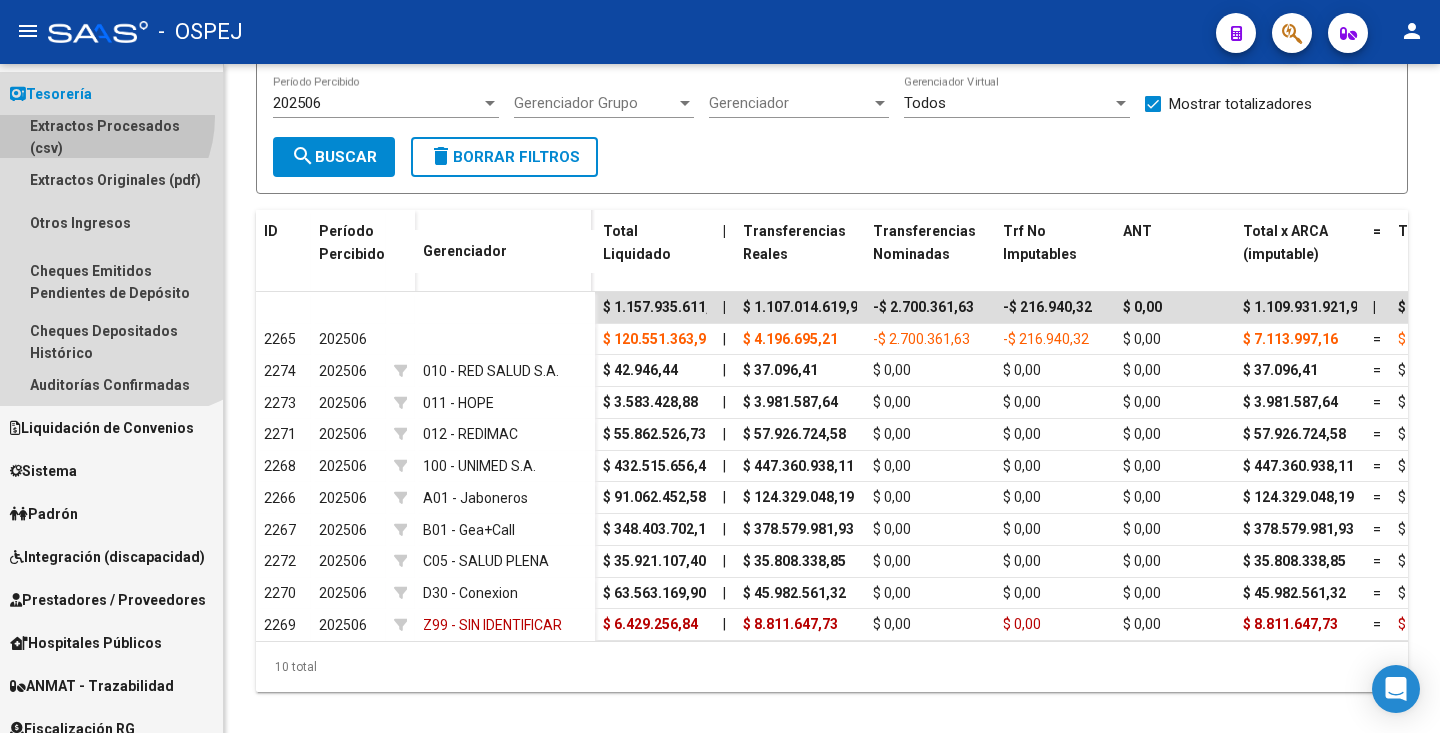 click on "Extractos Procesados (csv)" at bounding box center (111, 136) 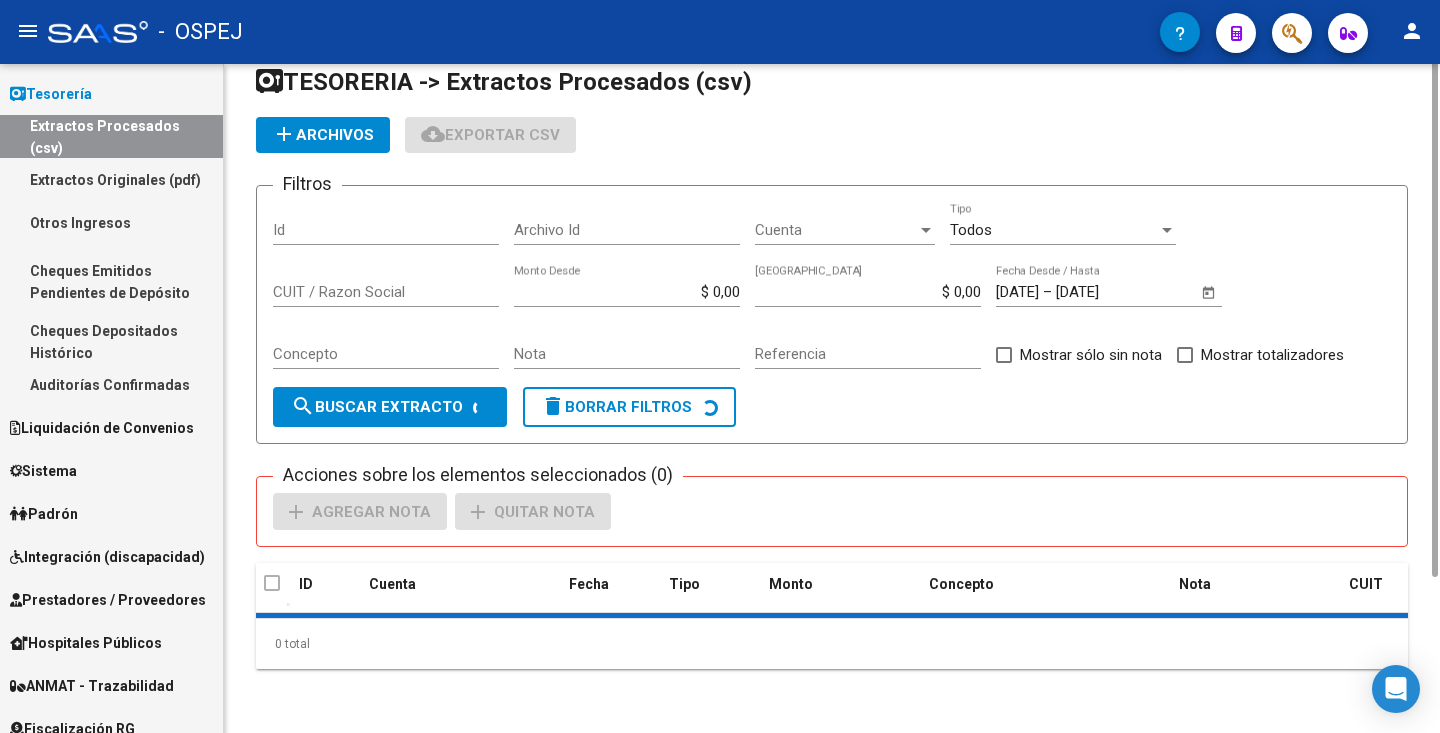 scroll, scrollTop: 0, scrollLeft: 0, axis: both 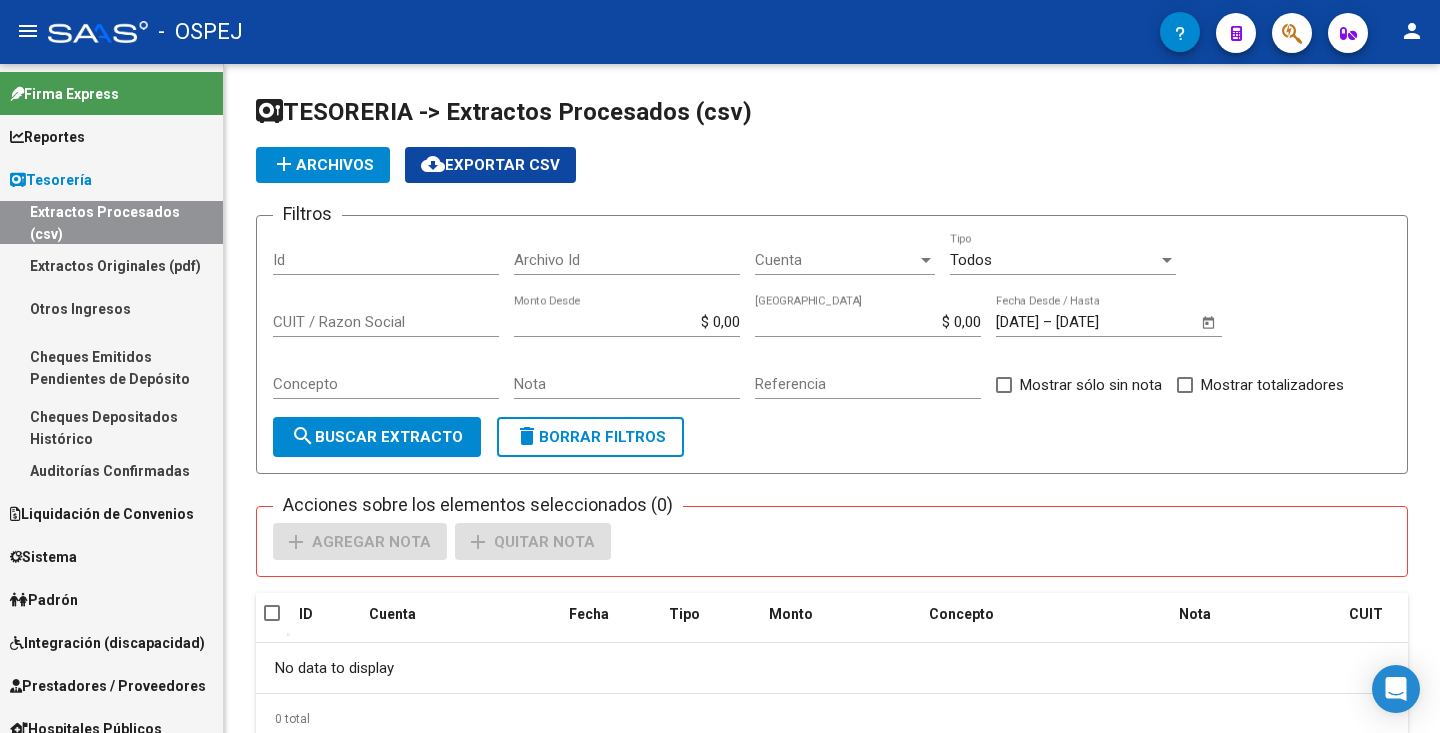 click on "Reportes" at bounding box center (47, 137) 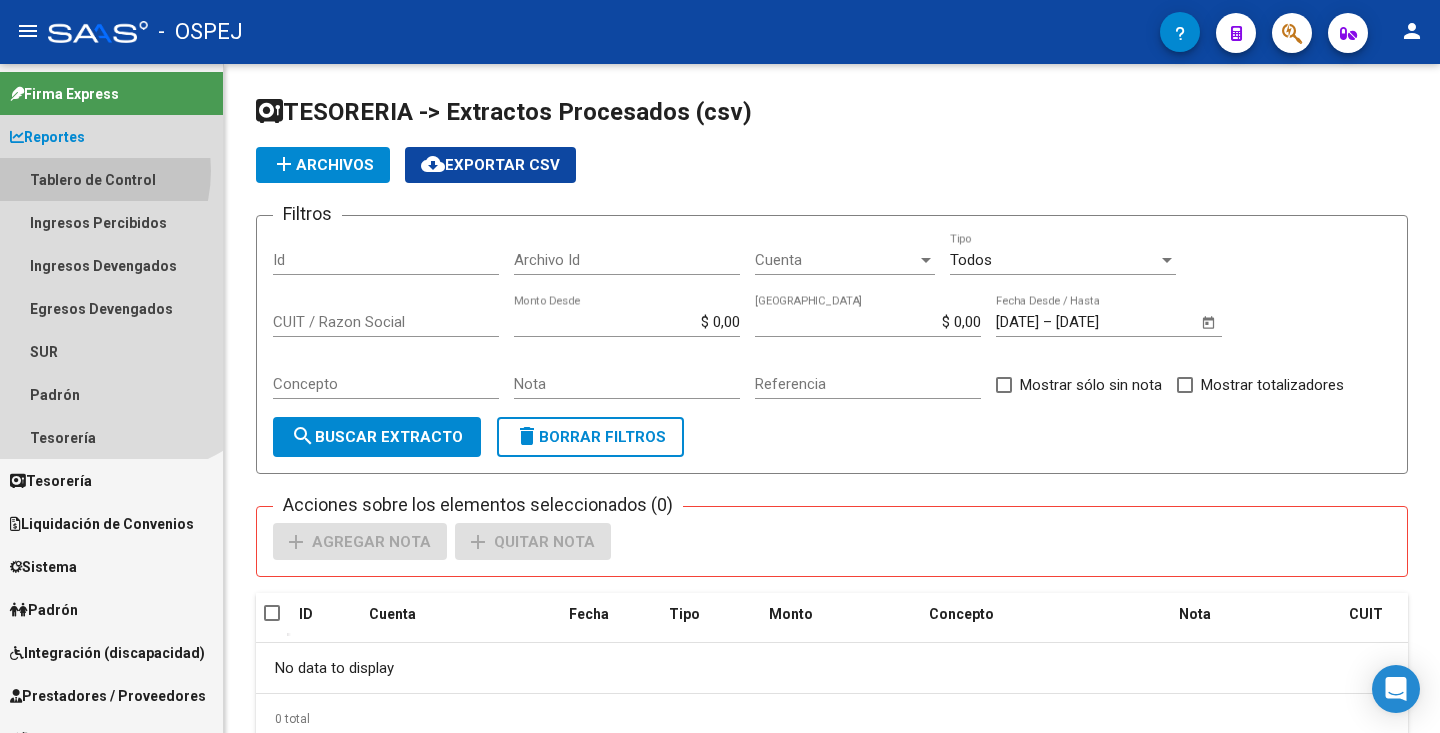 click on "Tablero de Control" at bounding box center [111, 179] 